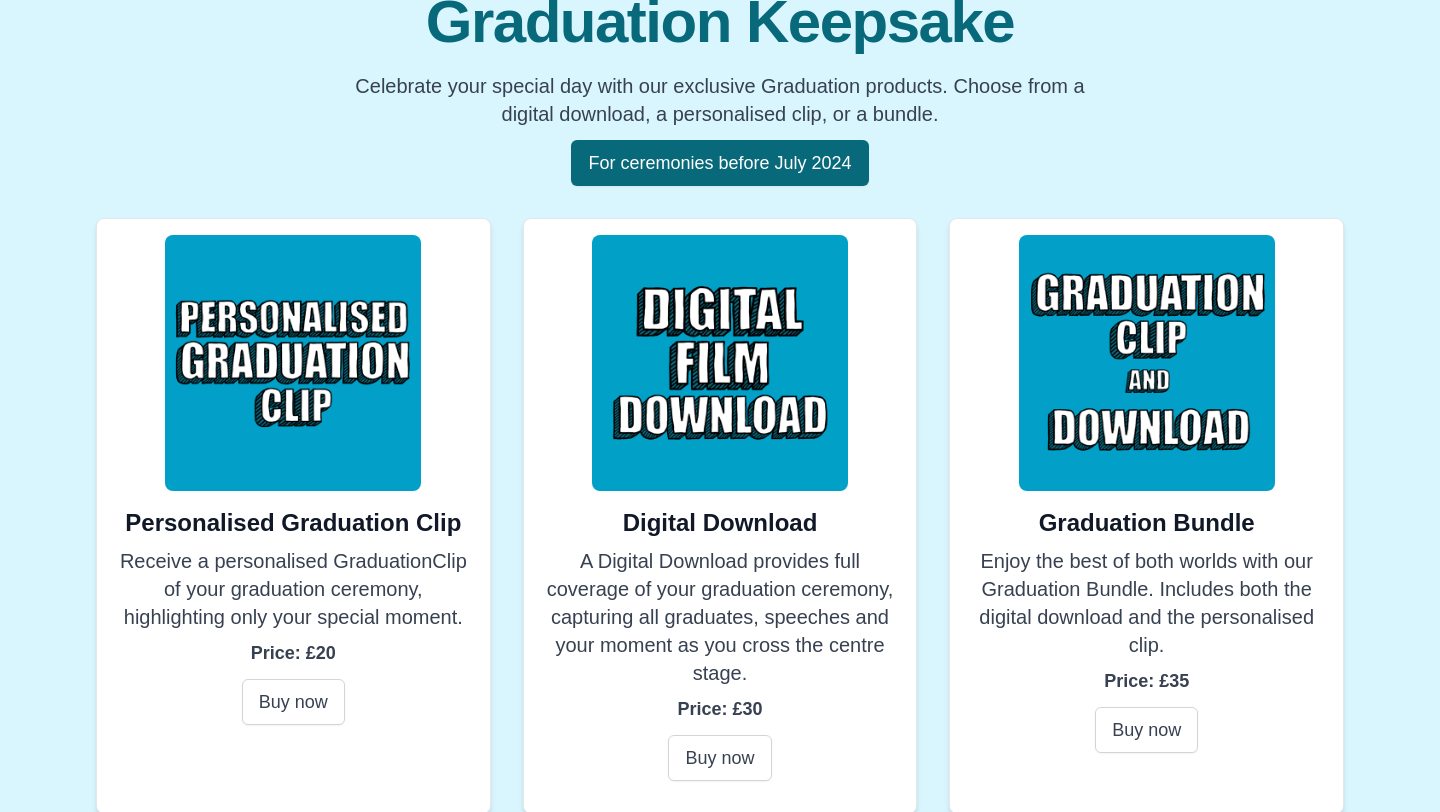 scroll, scrollTop: 287, scrollLeft: 0, axis: vertical 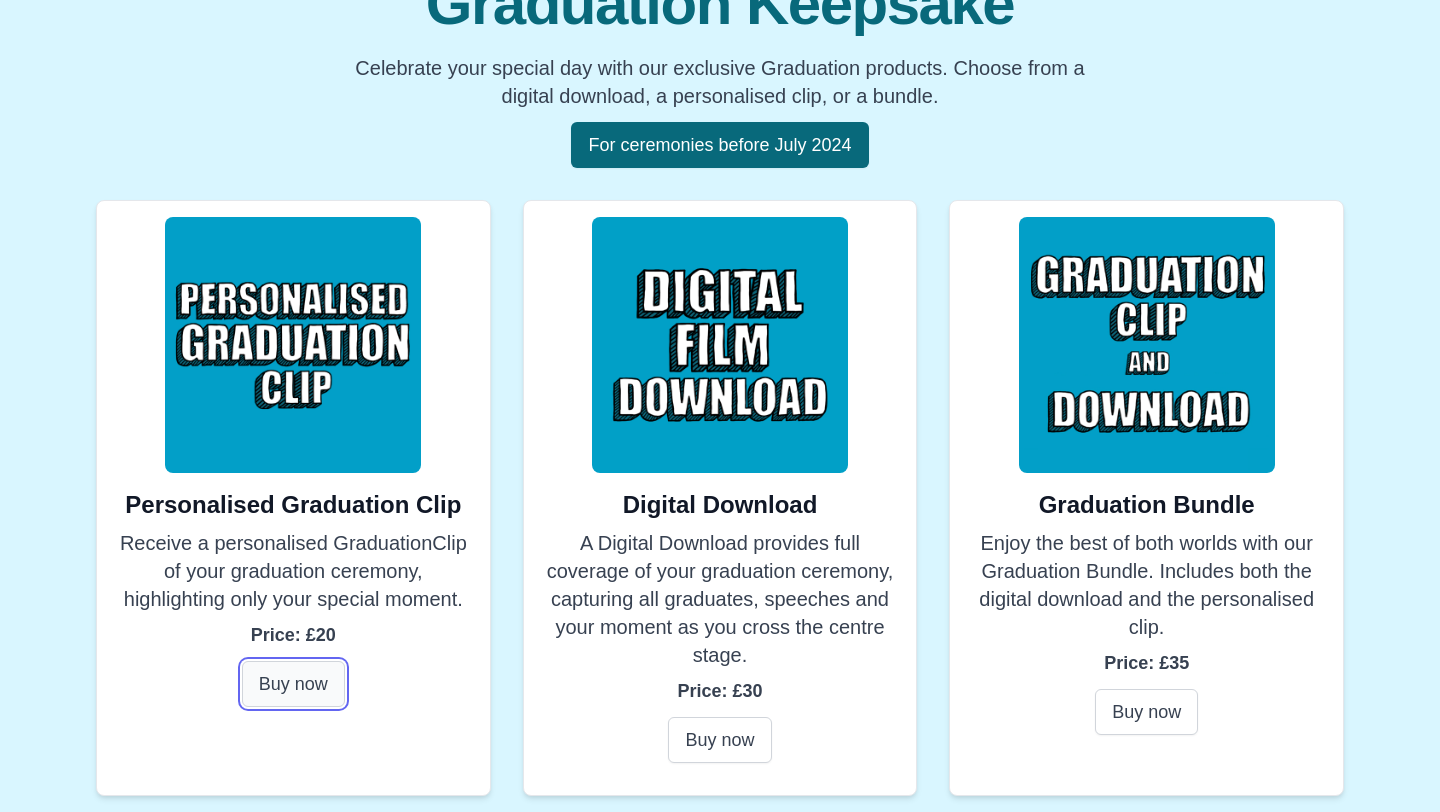 click on "Buy now" at bounding box center (293, 684) 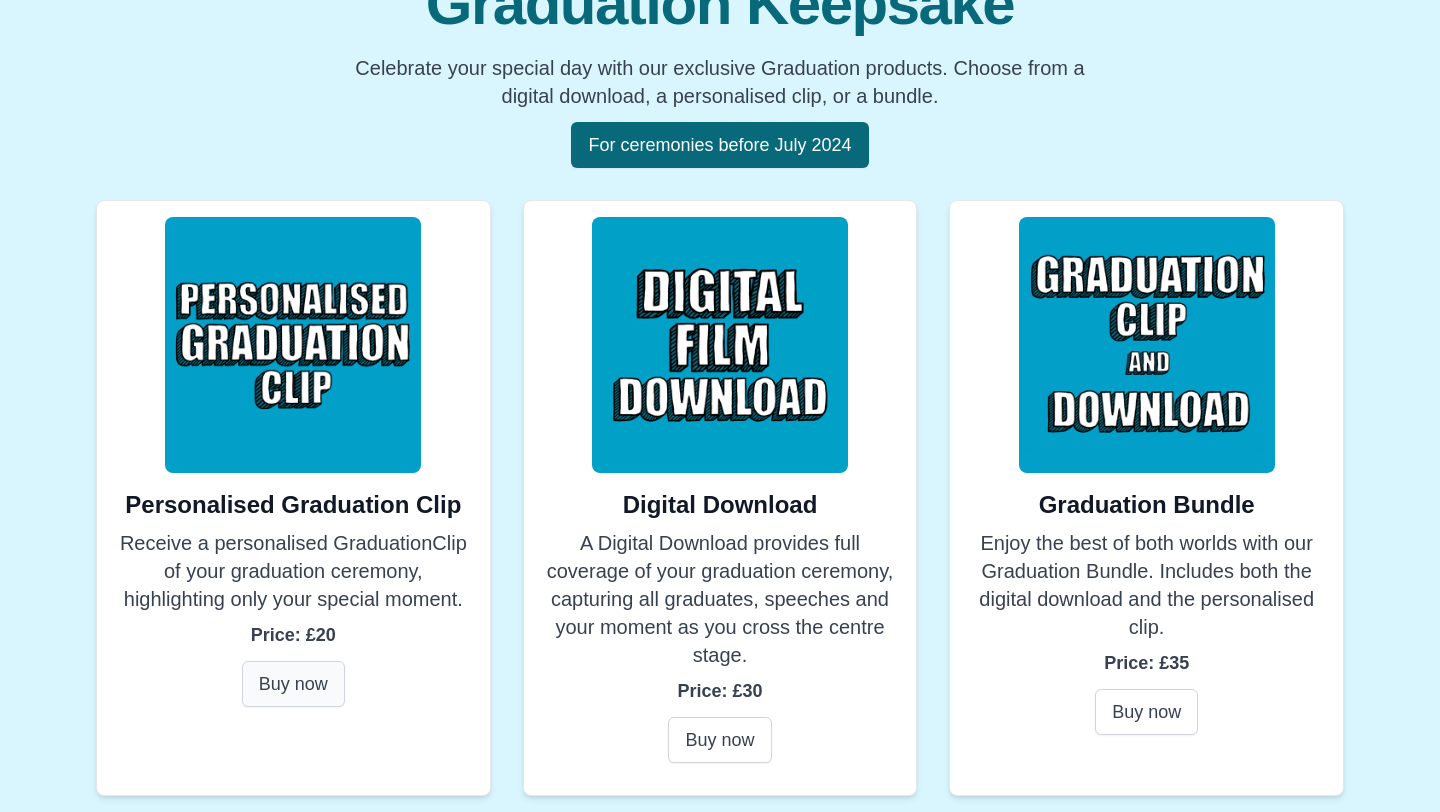 scroll, scrollTop: 0, scrollLeft: 0, axis: both 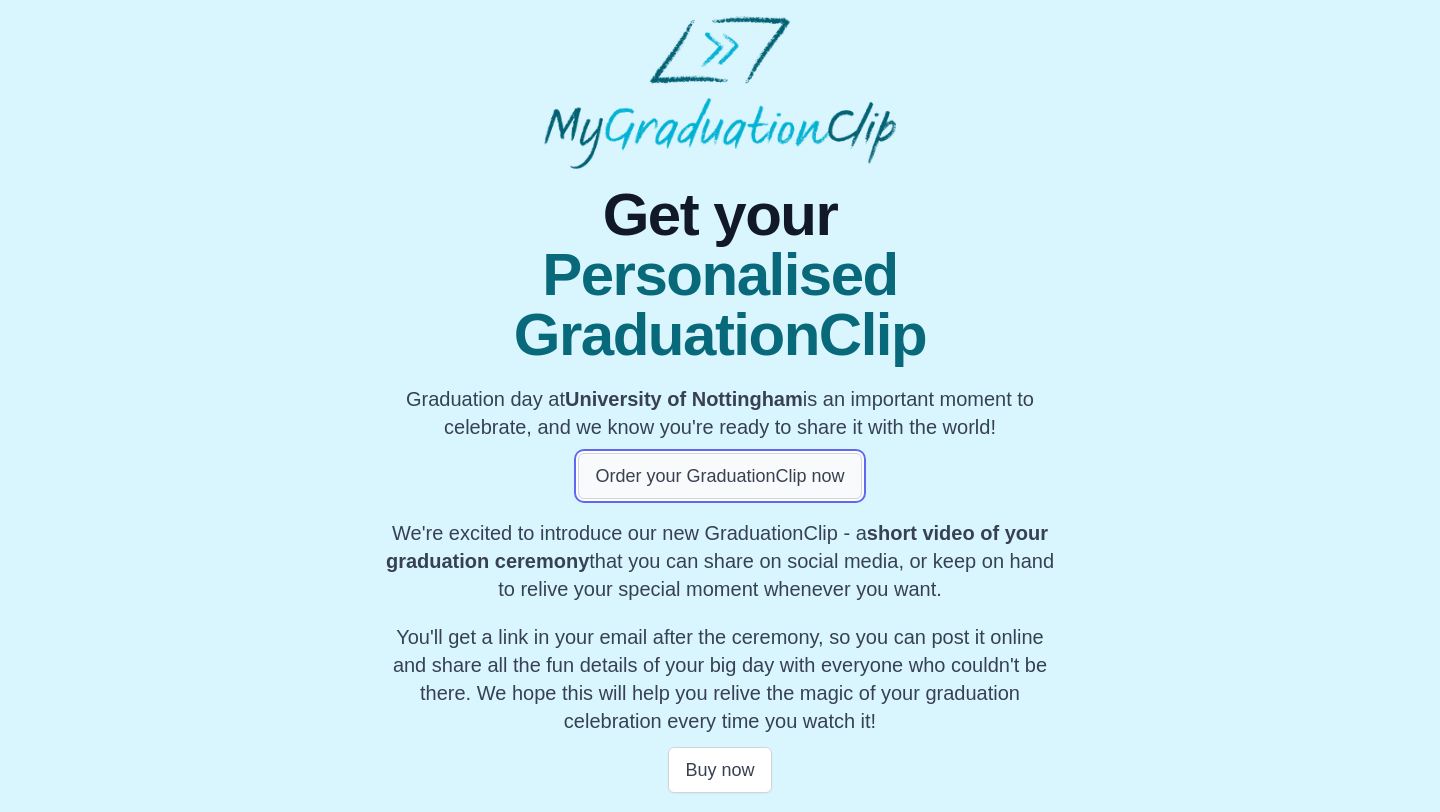 click on "Order your GraduationClip now" at bounding box center [719, 476] 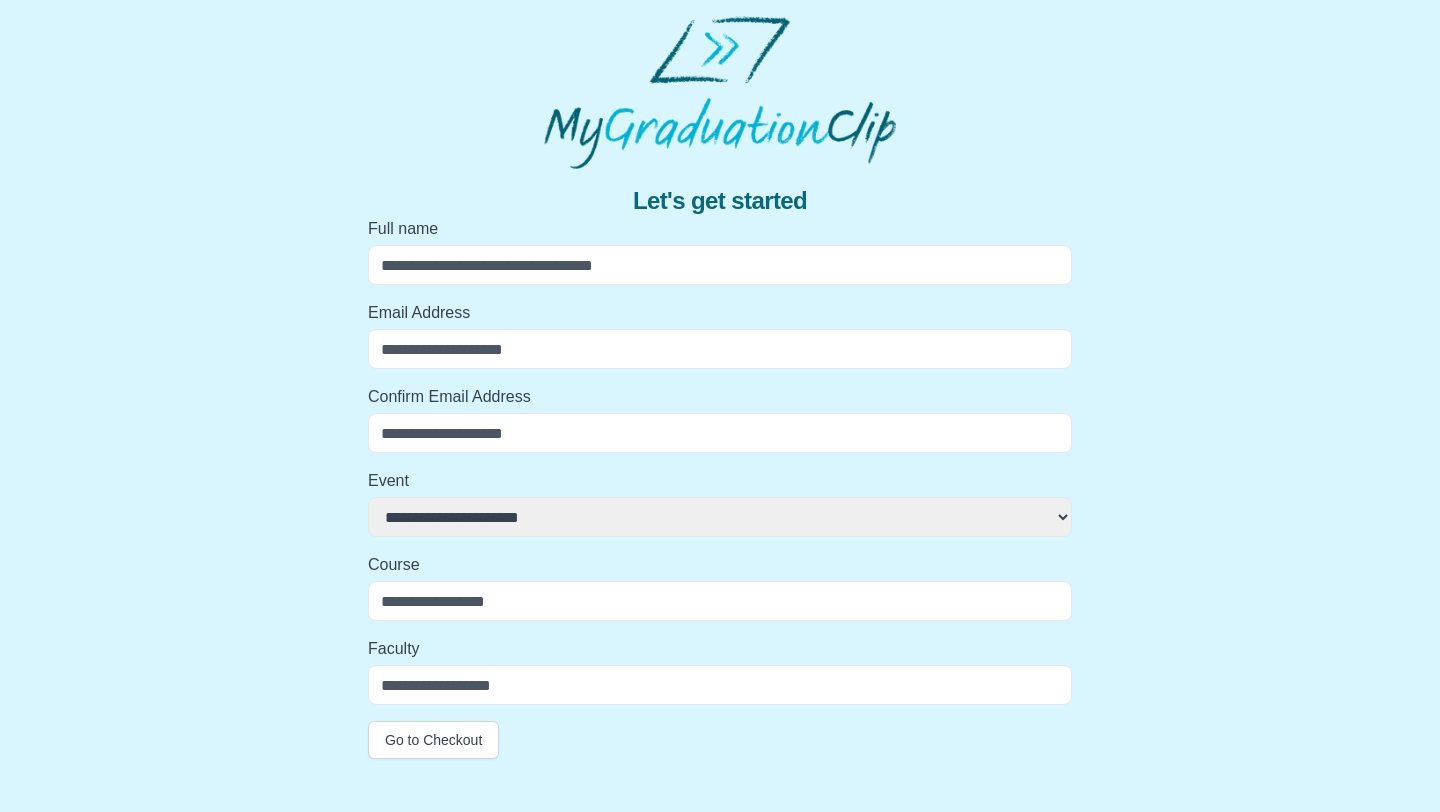 click on "Full name" at bounding box center (720, 265) 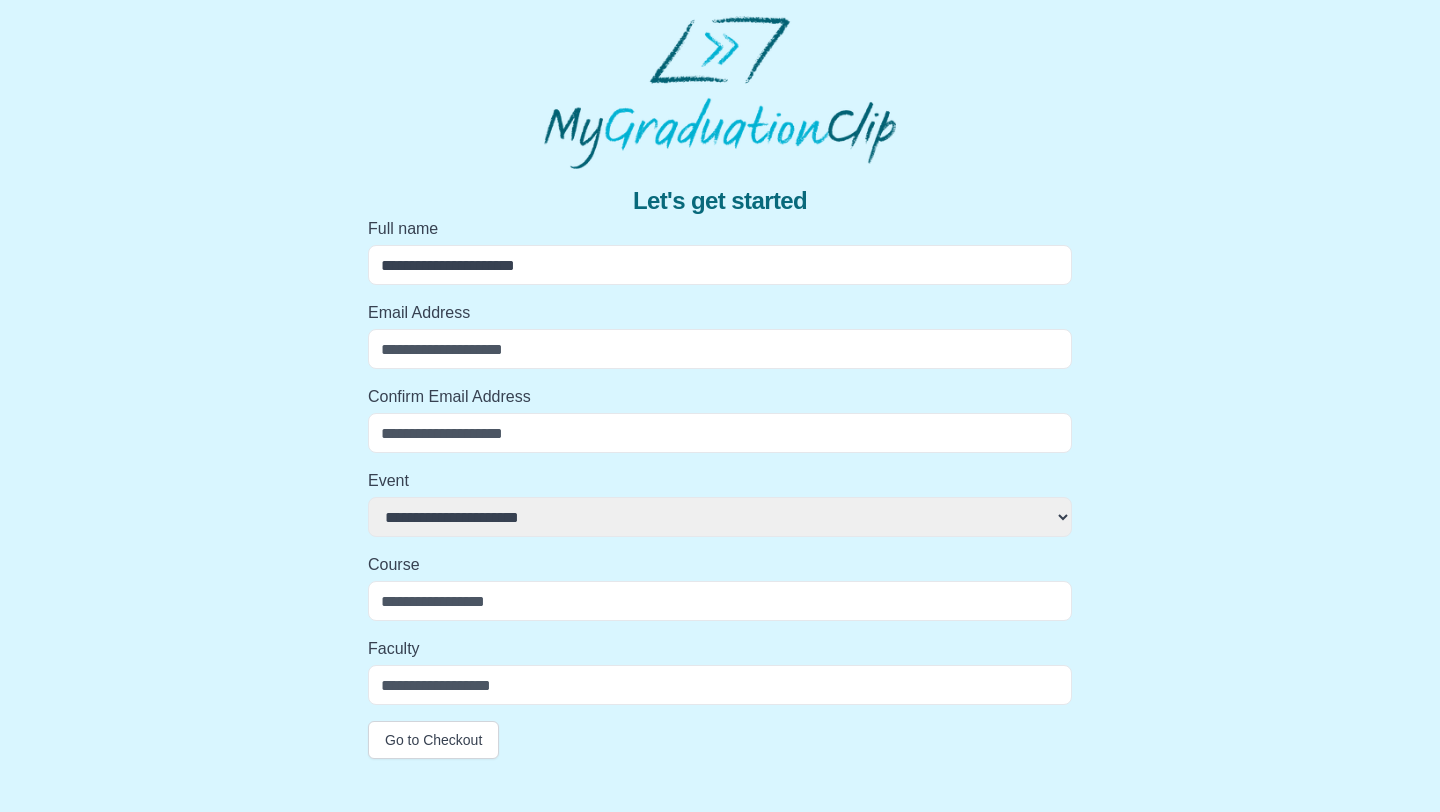 type on "**********" 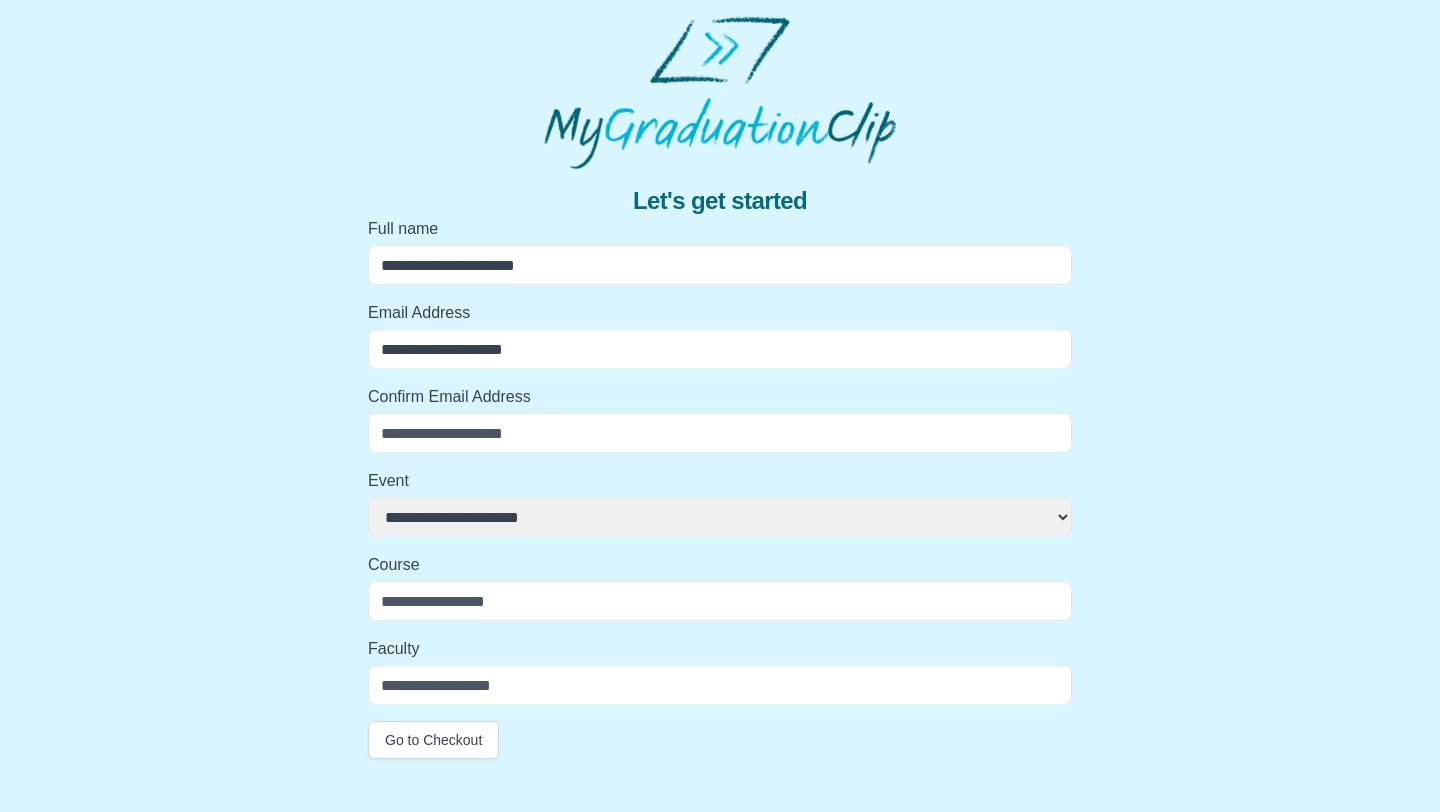 type on "**********" 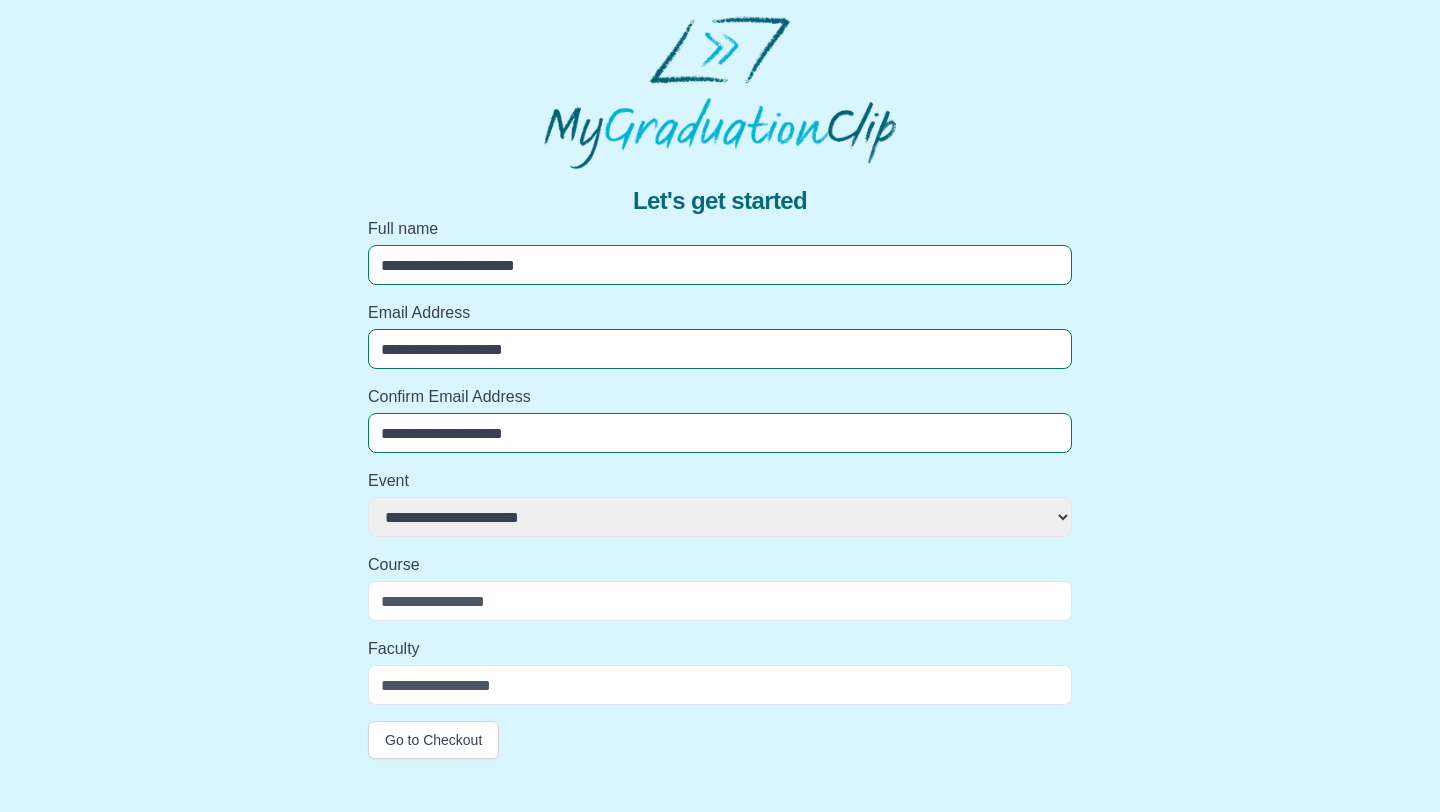 click on "**********" at bounding box center [720, 517] 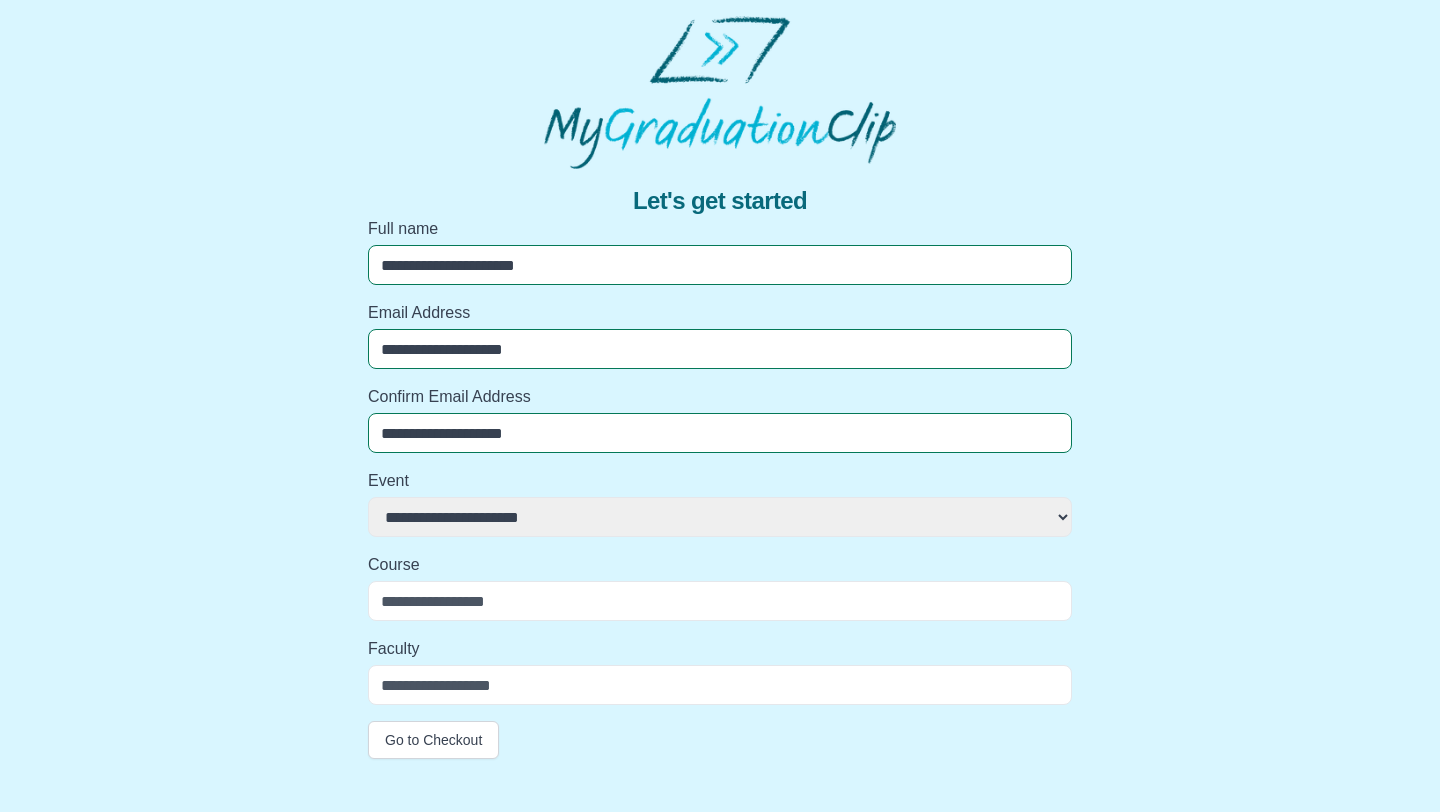 select on "**********" 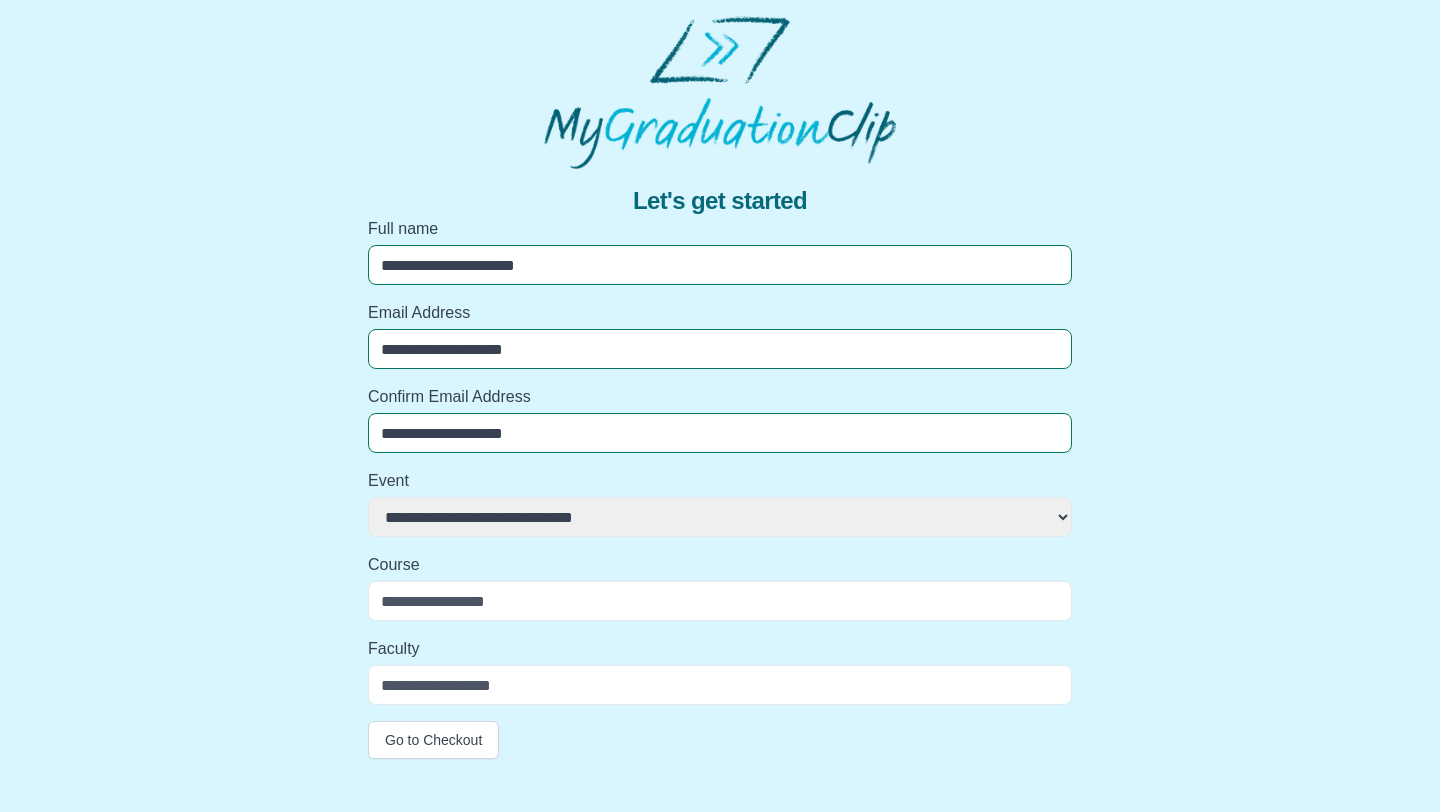 drag, startPoint x: 589, startPoint y: 604, endPoint x: 573, endPoint y: 600, distance: 16.492422 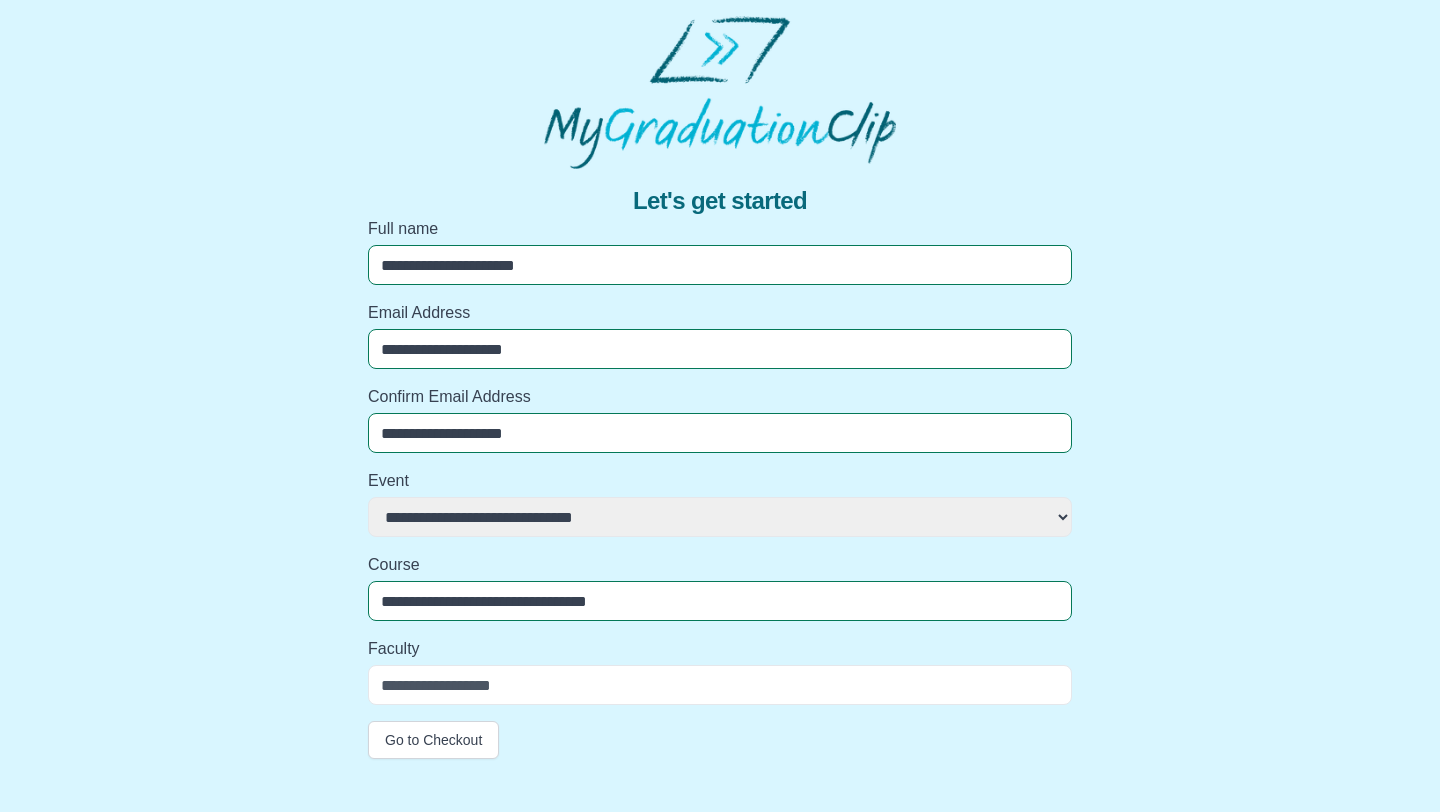 click on "Faculty" at bounding box center [720, 685] 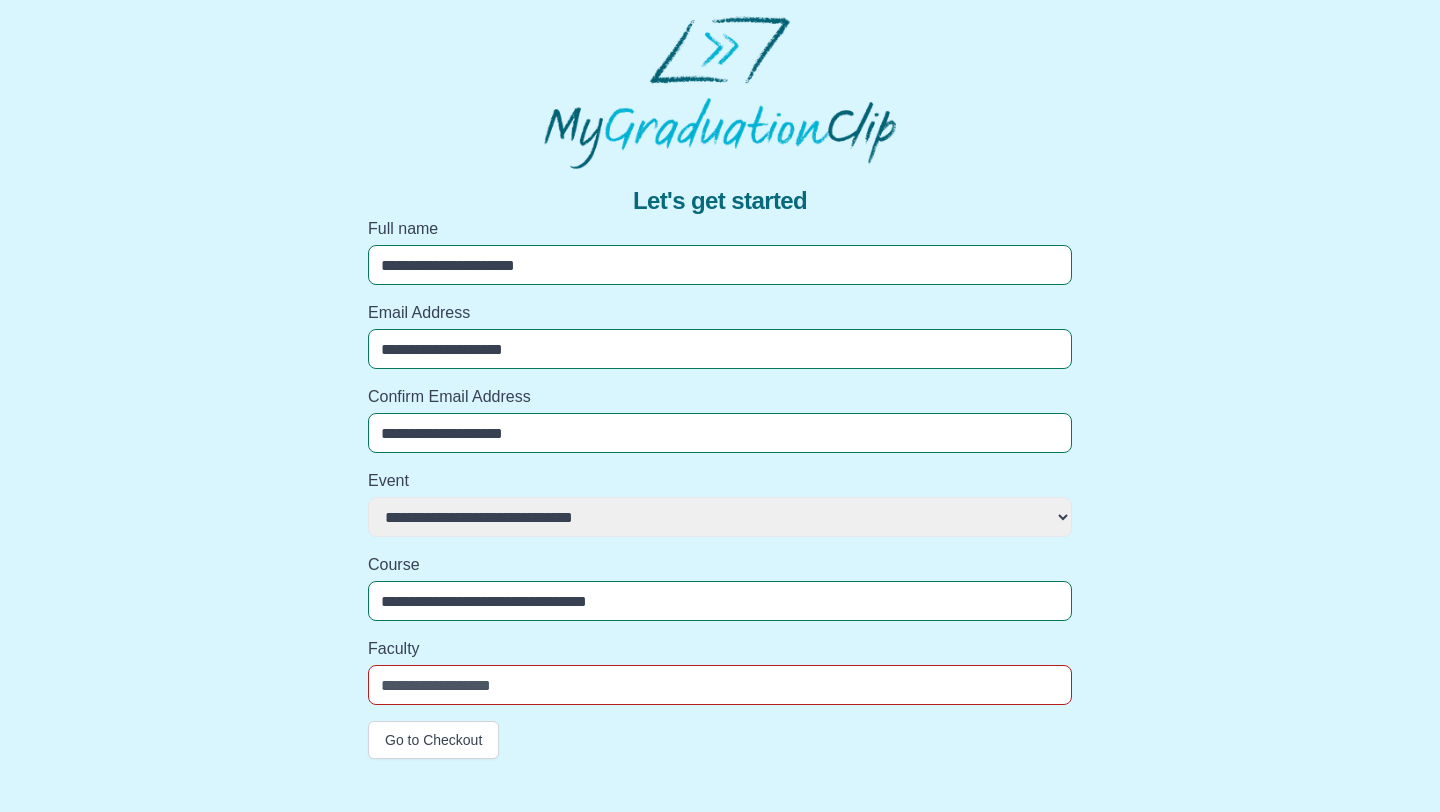 drag, startPoint x: 573, startPoint y: 600, endPoint x: 387, endPoint y: 602, distance: 186.01076 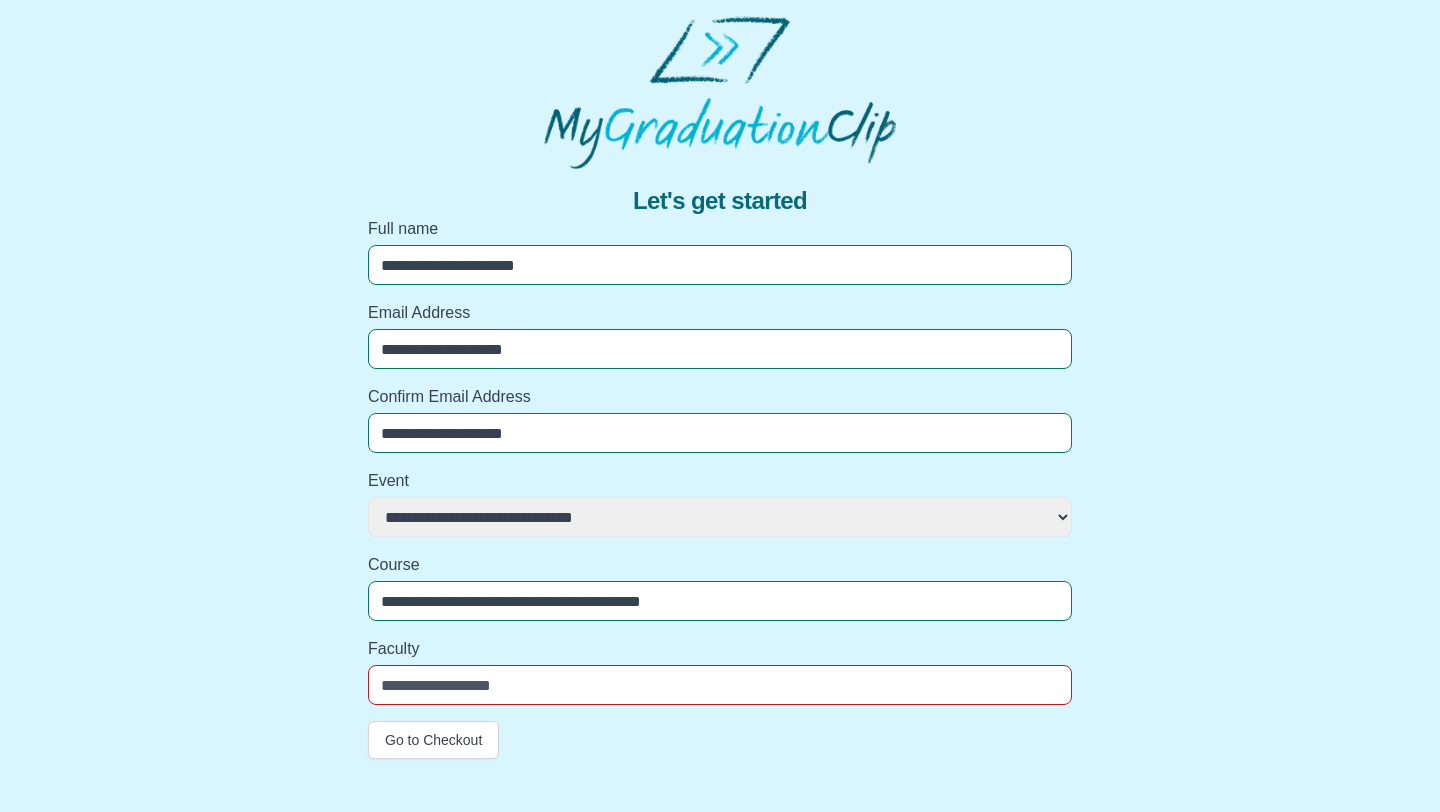 type on "**********" 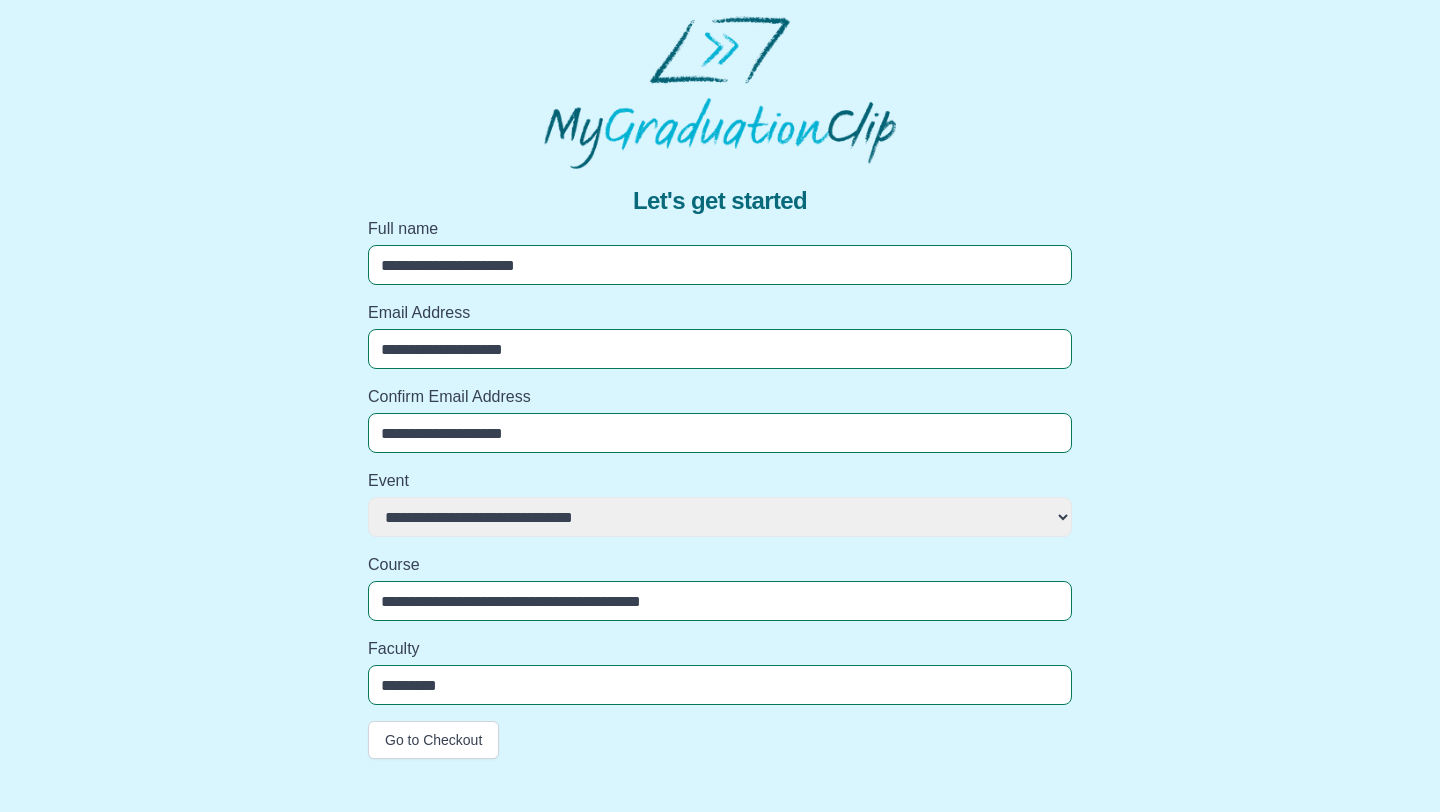 type on "*********" 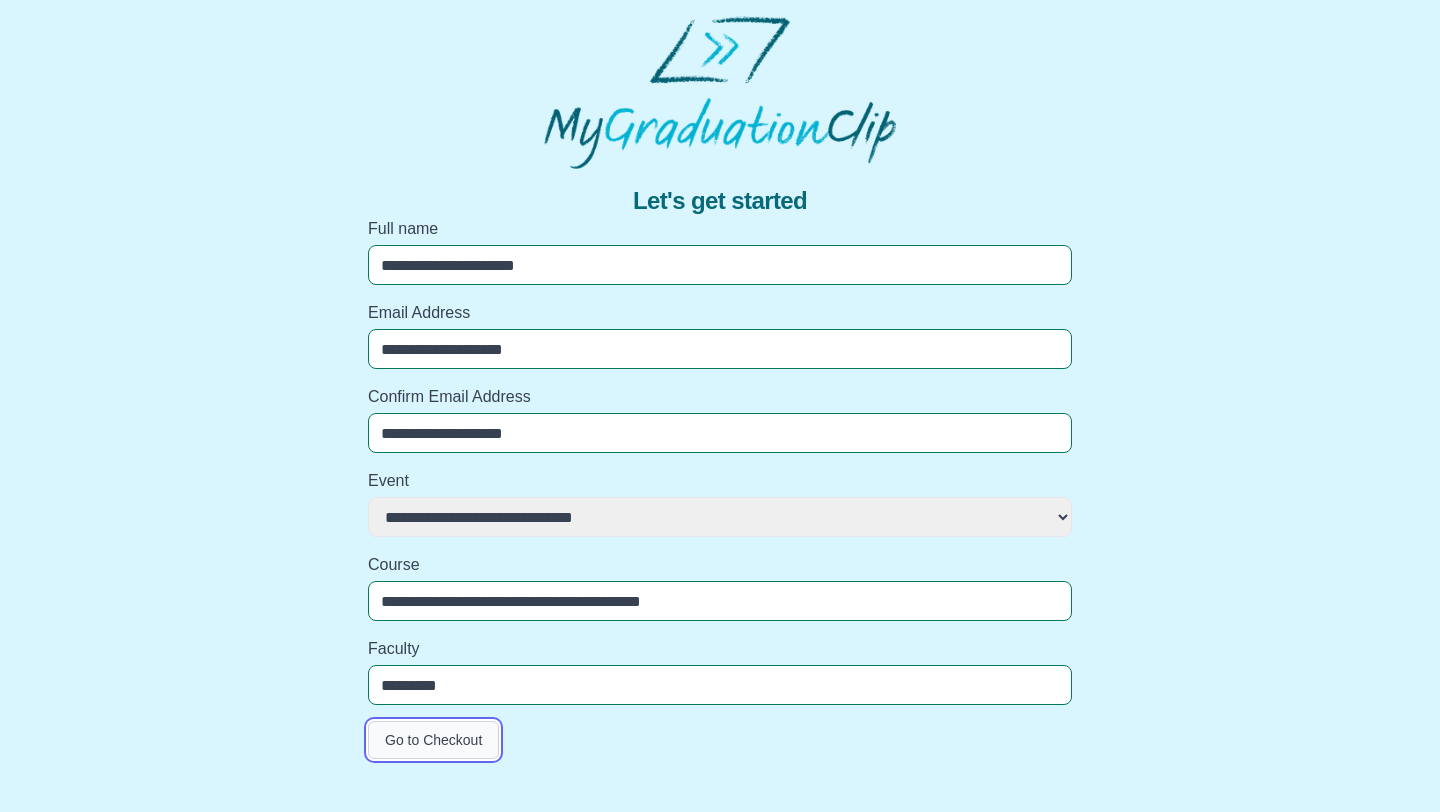 drag, startPoint x: 462, startPoint y: 677, endPoint x: 439, endPoint y: 735, distance: 62.39391 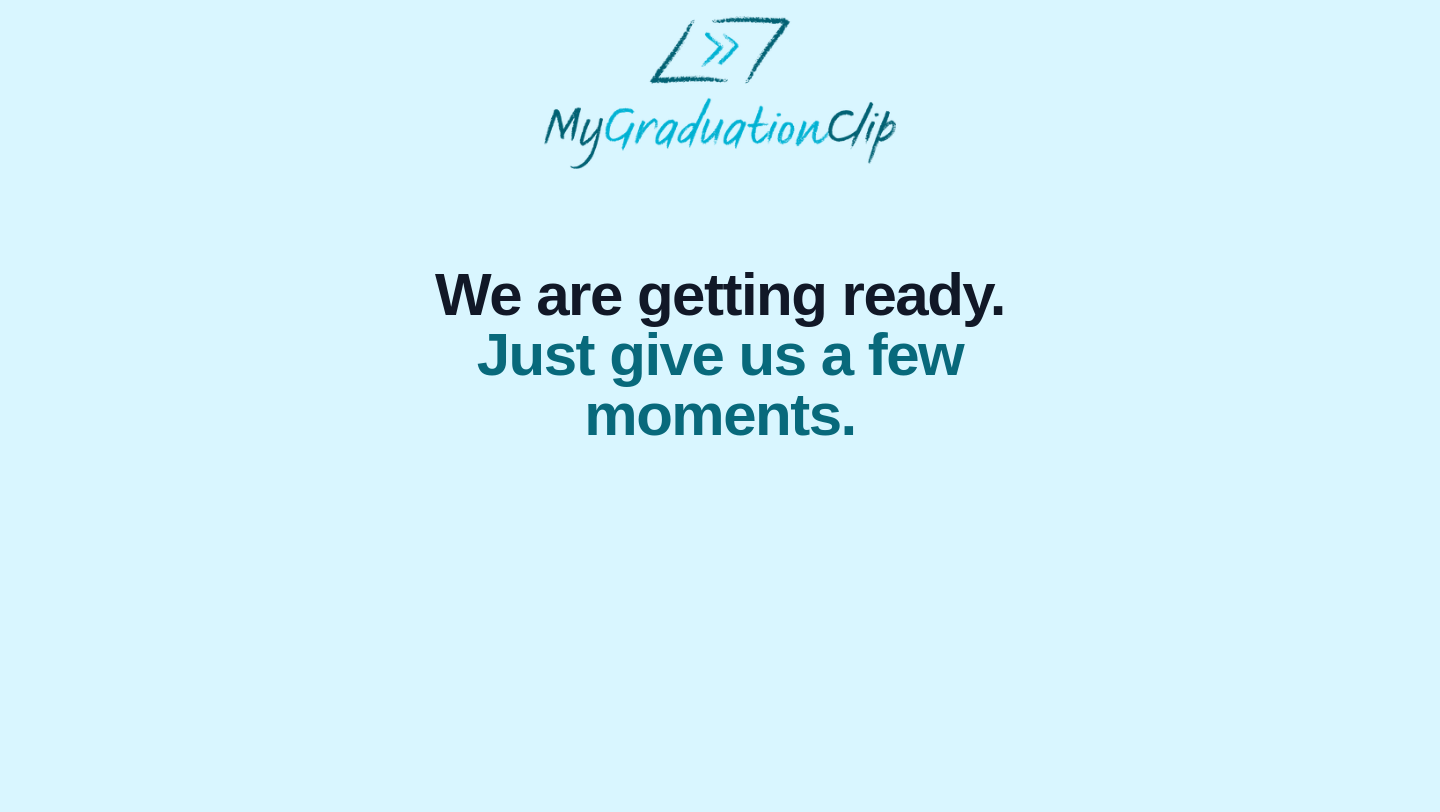 scroll, scrollTop: 0, scrollLeft: 0, axis: both 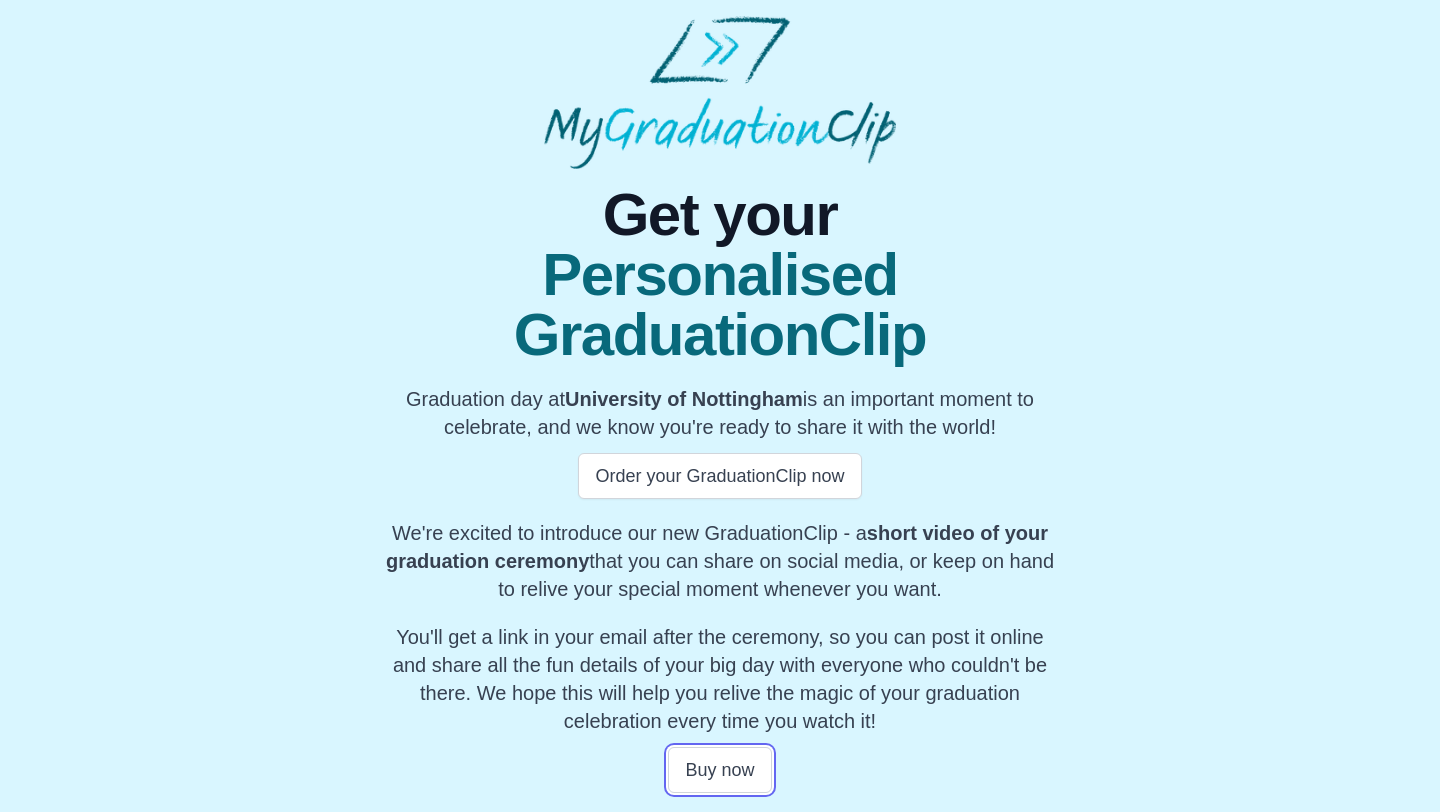 drag, startPoint x: 726, startPoint y: 778, endPoint x: 1050, endPoint y: 474, distance: 444.2882 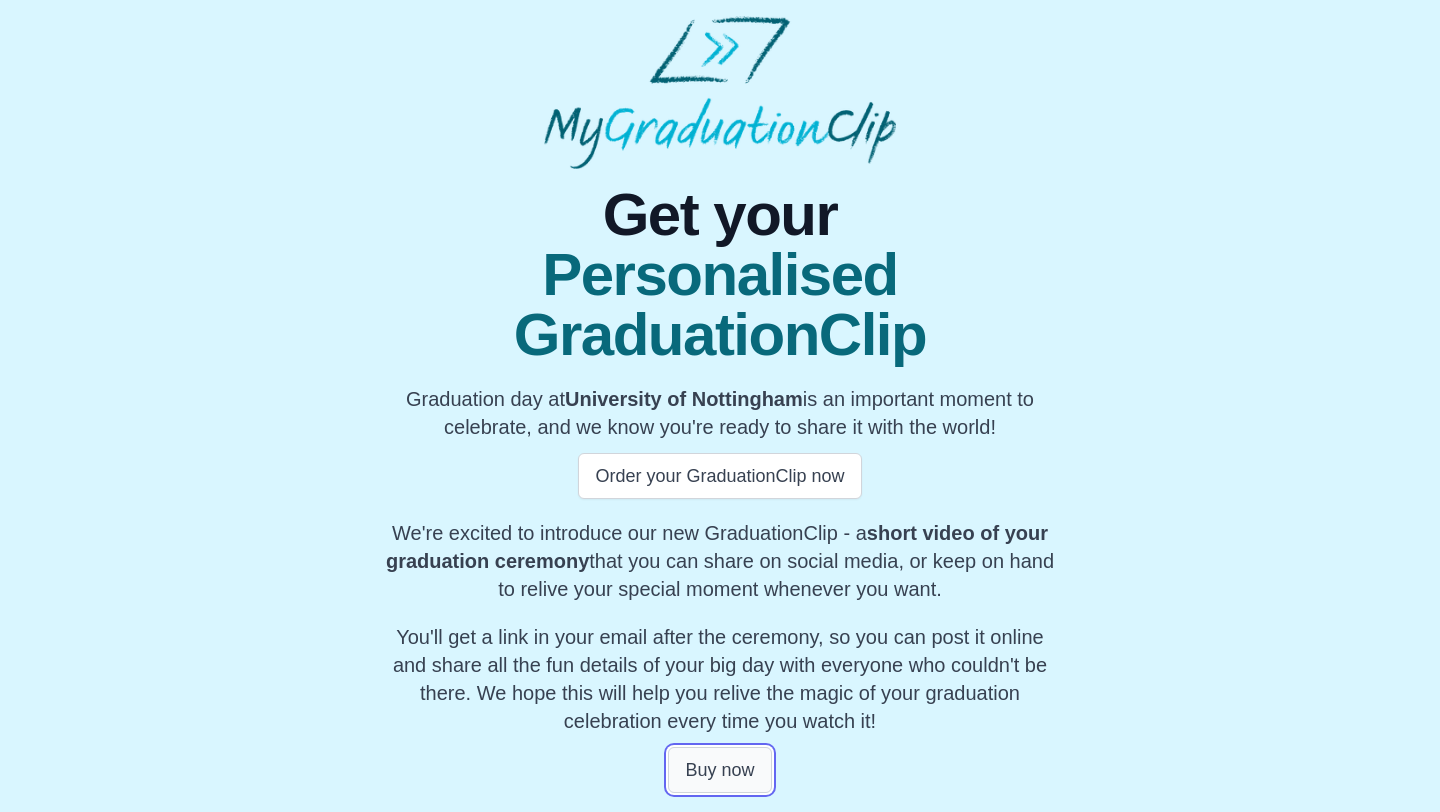 click on "Buy now" at bounding box center (719, 770) 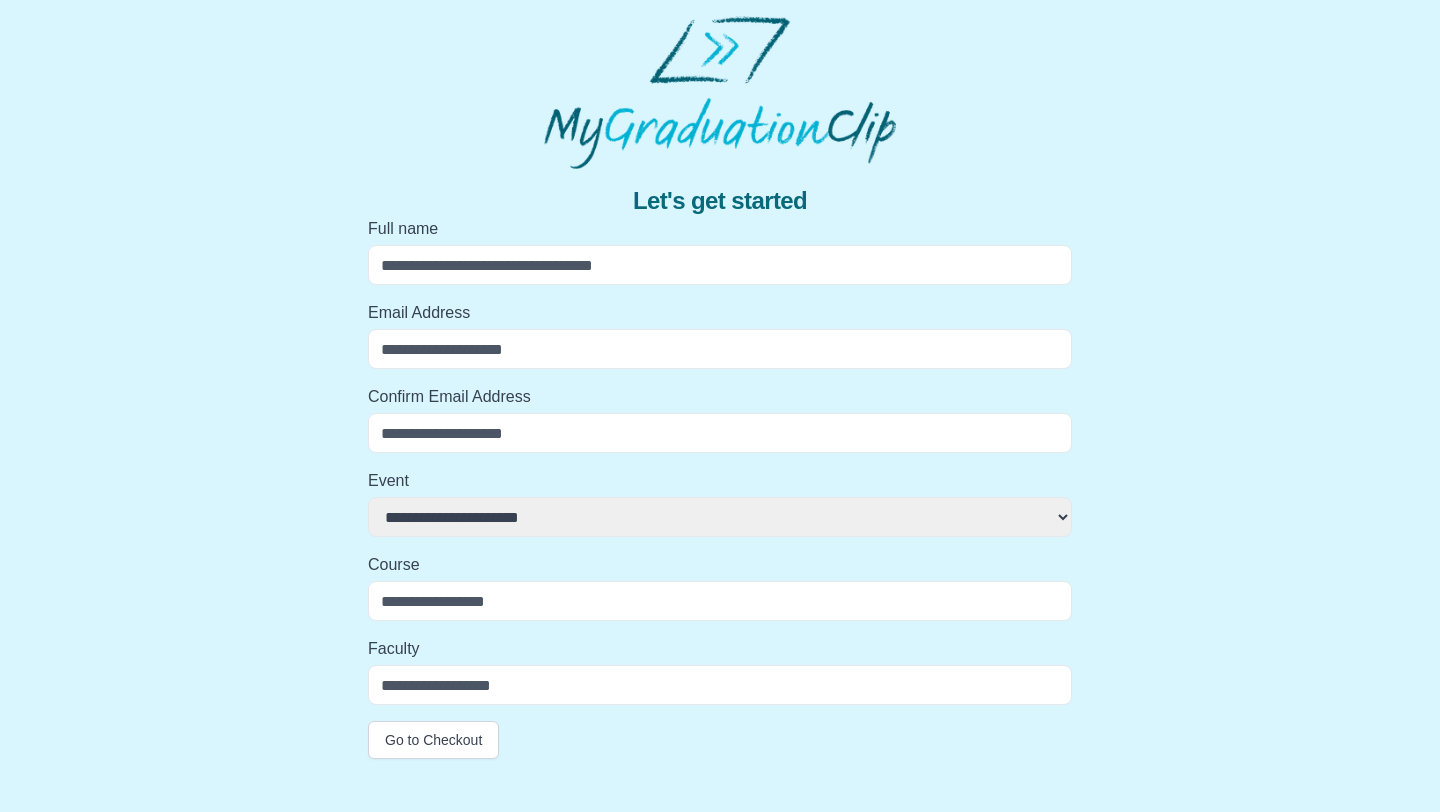 click on "Full name" at bounding box center [720, 265] 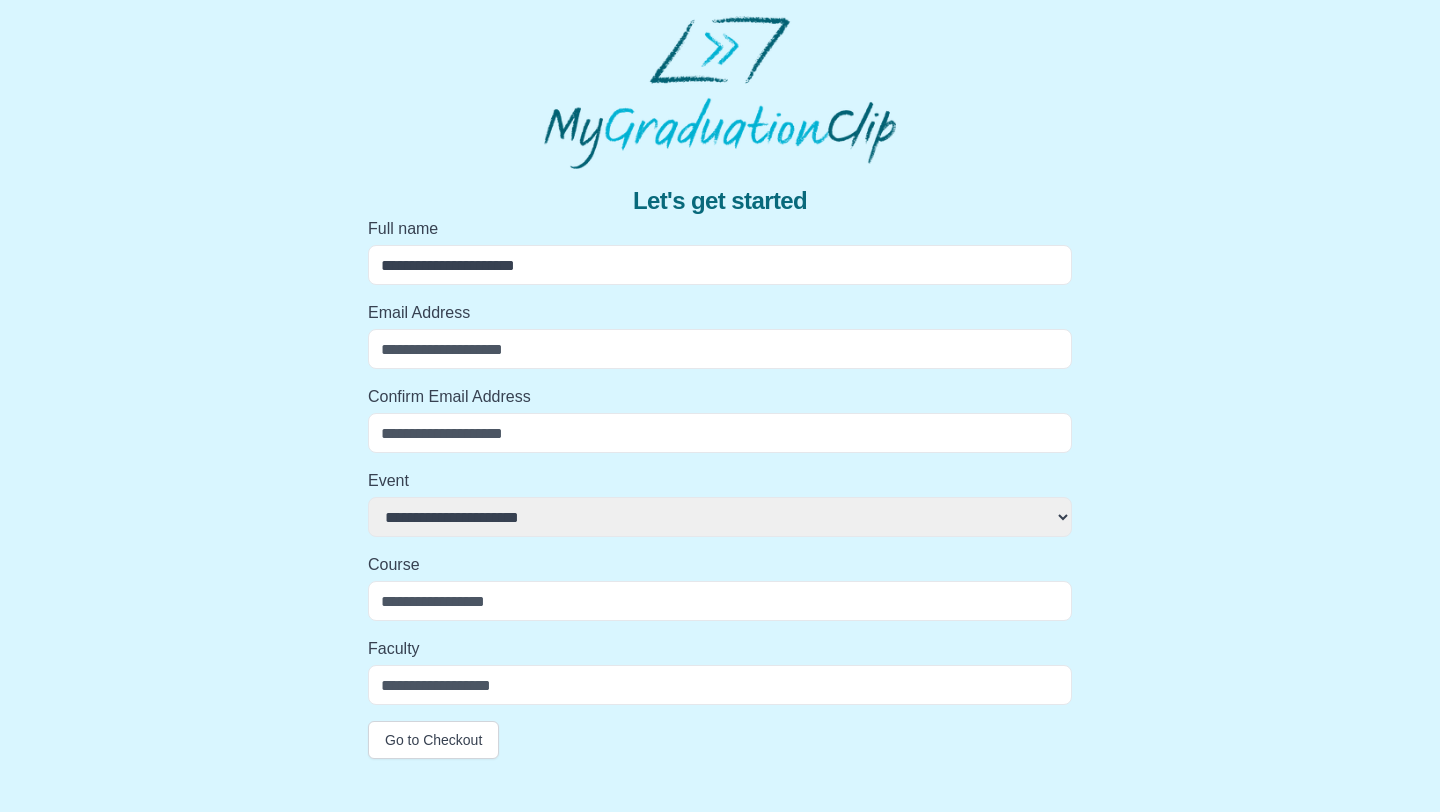 type on "**********" 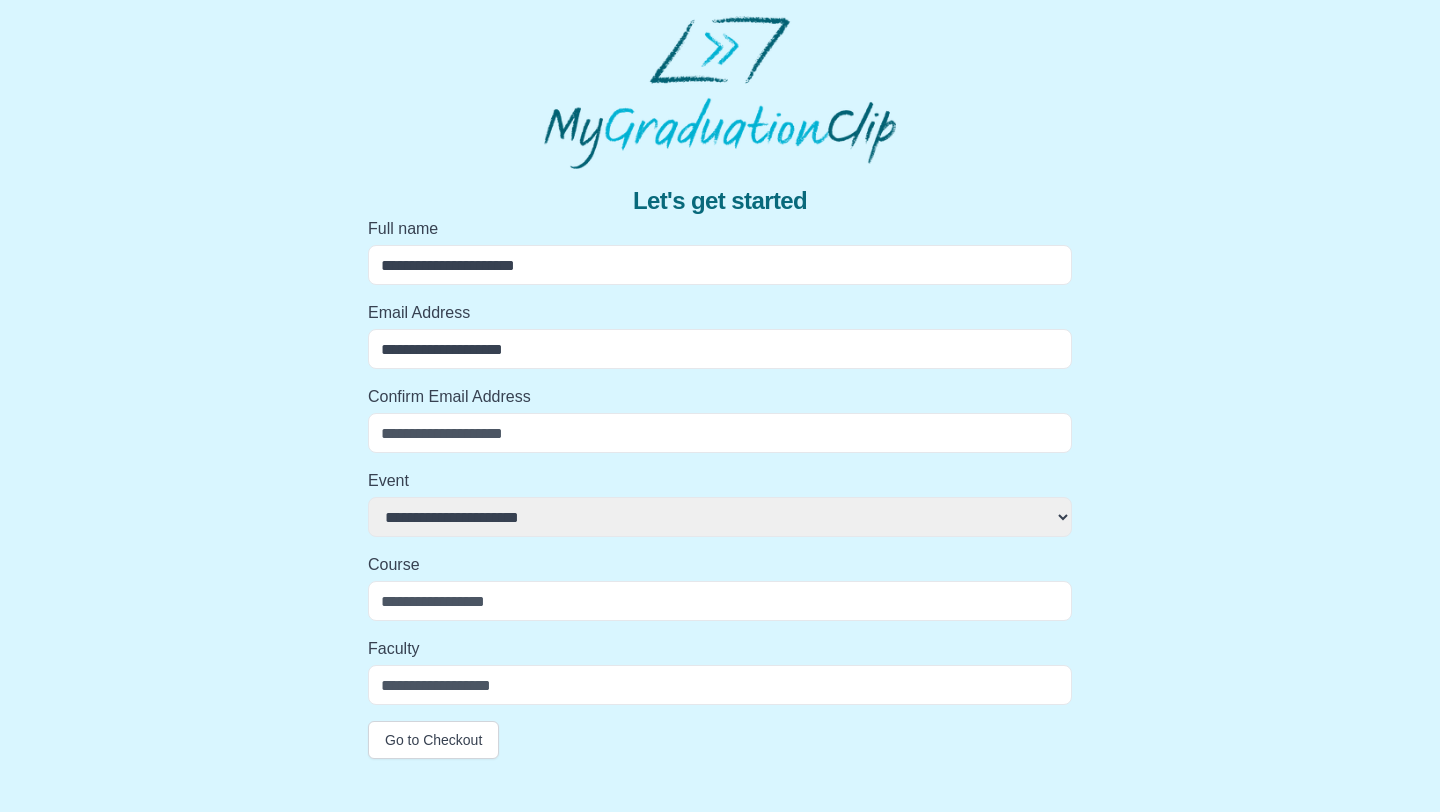 type on "**********" 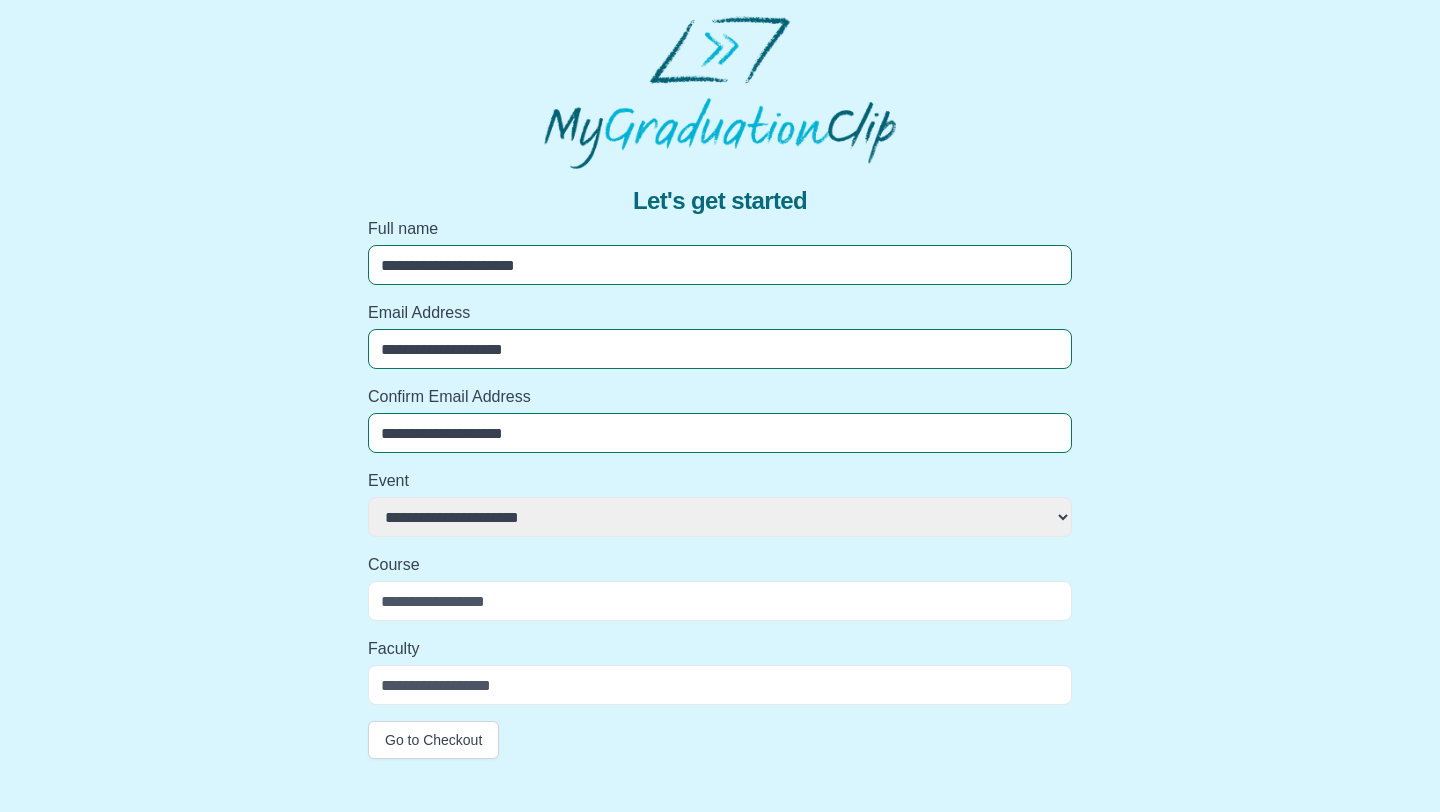click on "**********" at bounding box center [720, 517] 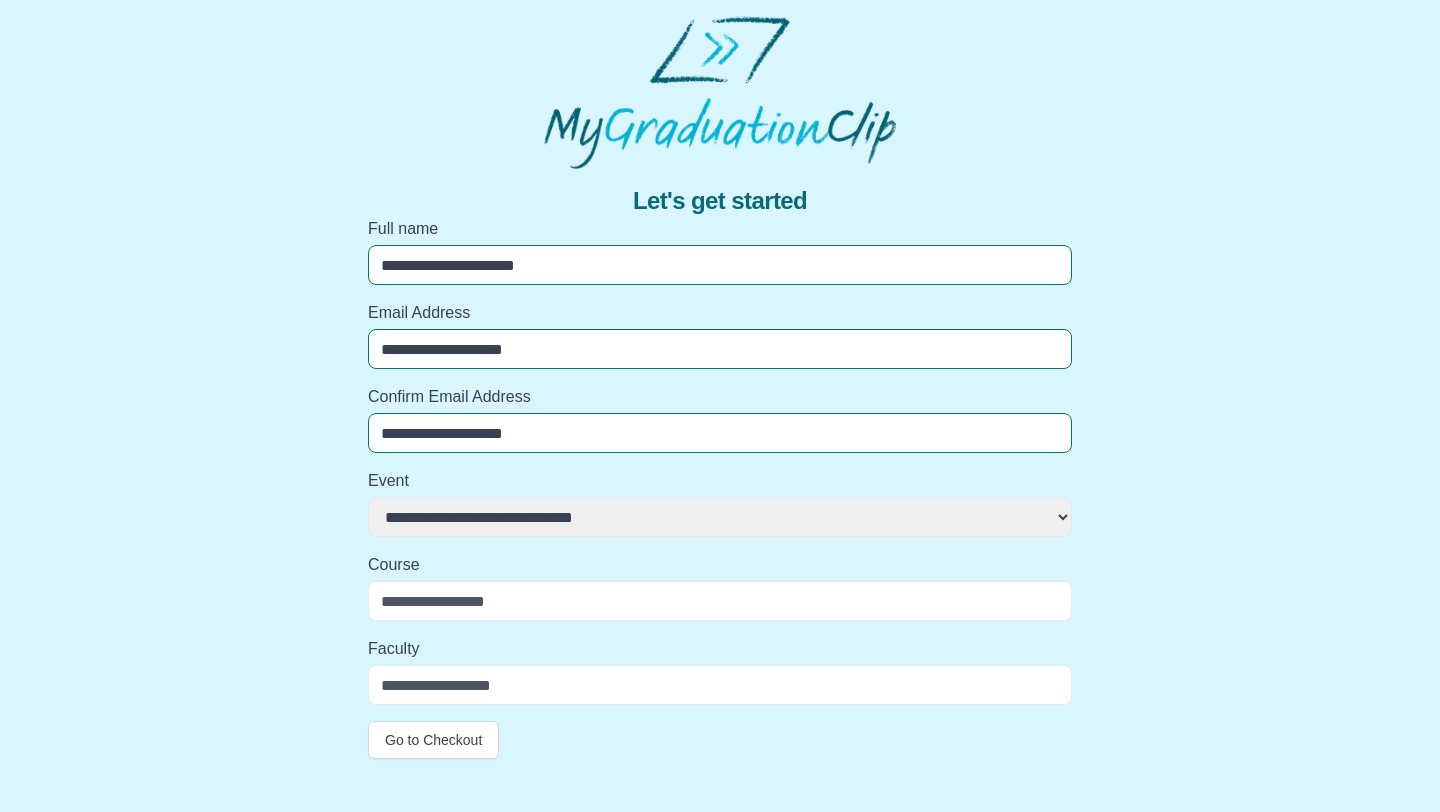 click on "**********" at bounding box center (720, 517) 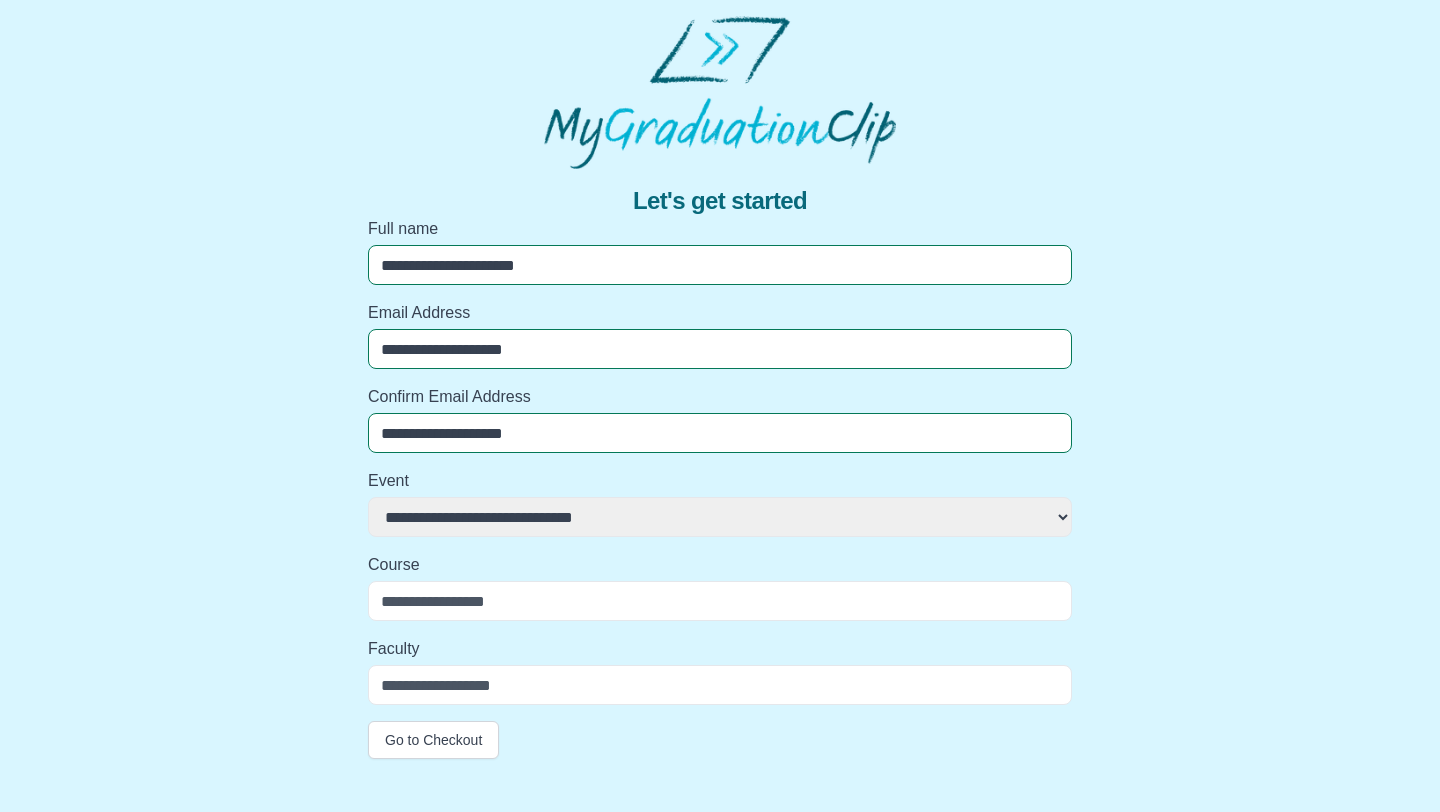 click on "Course" at bounding box center [720, 601] 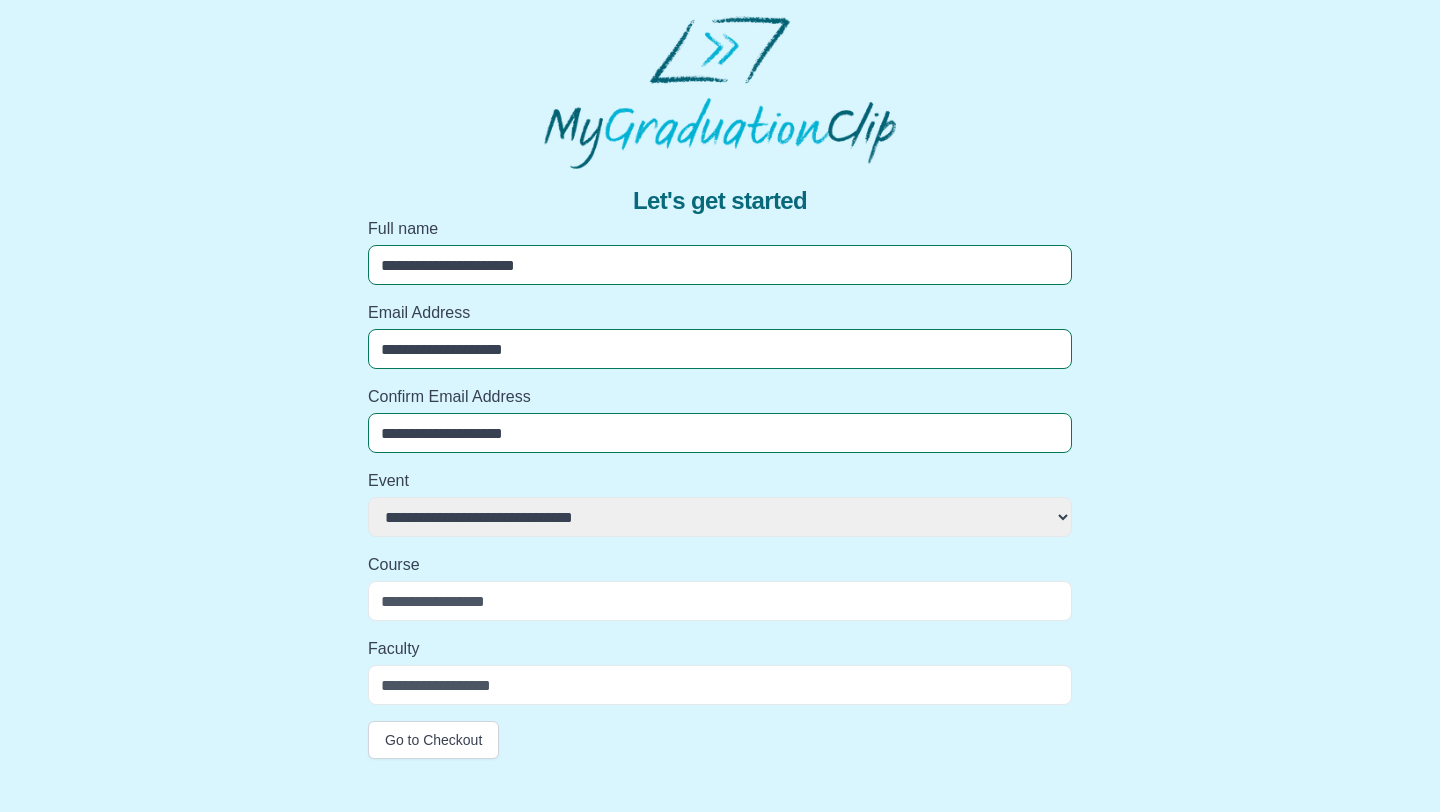 type on "**********" 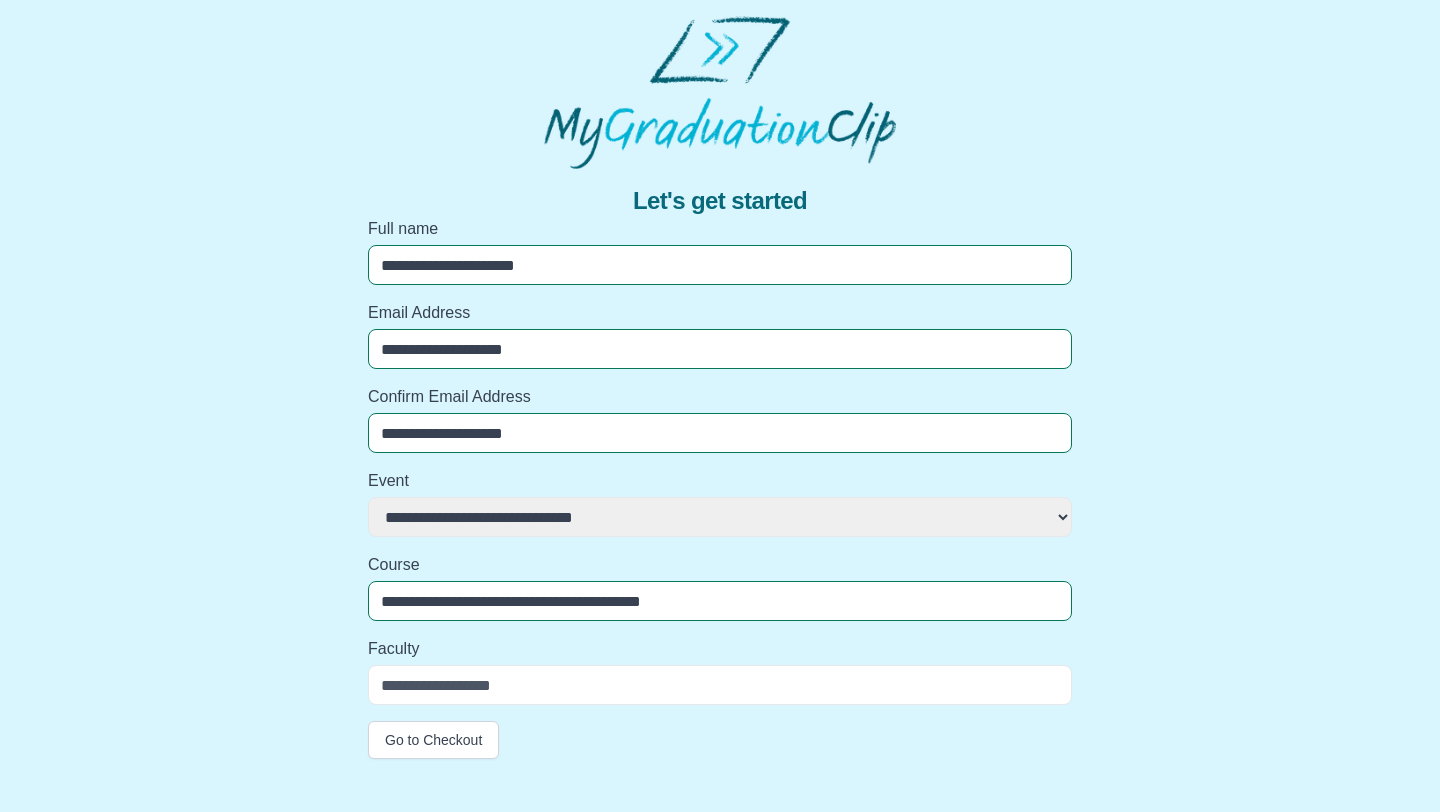 click on "Faculty" at bounding box center (720, 685) 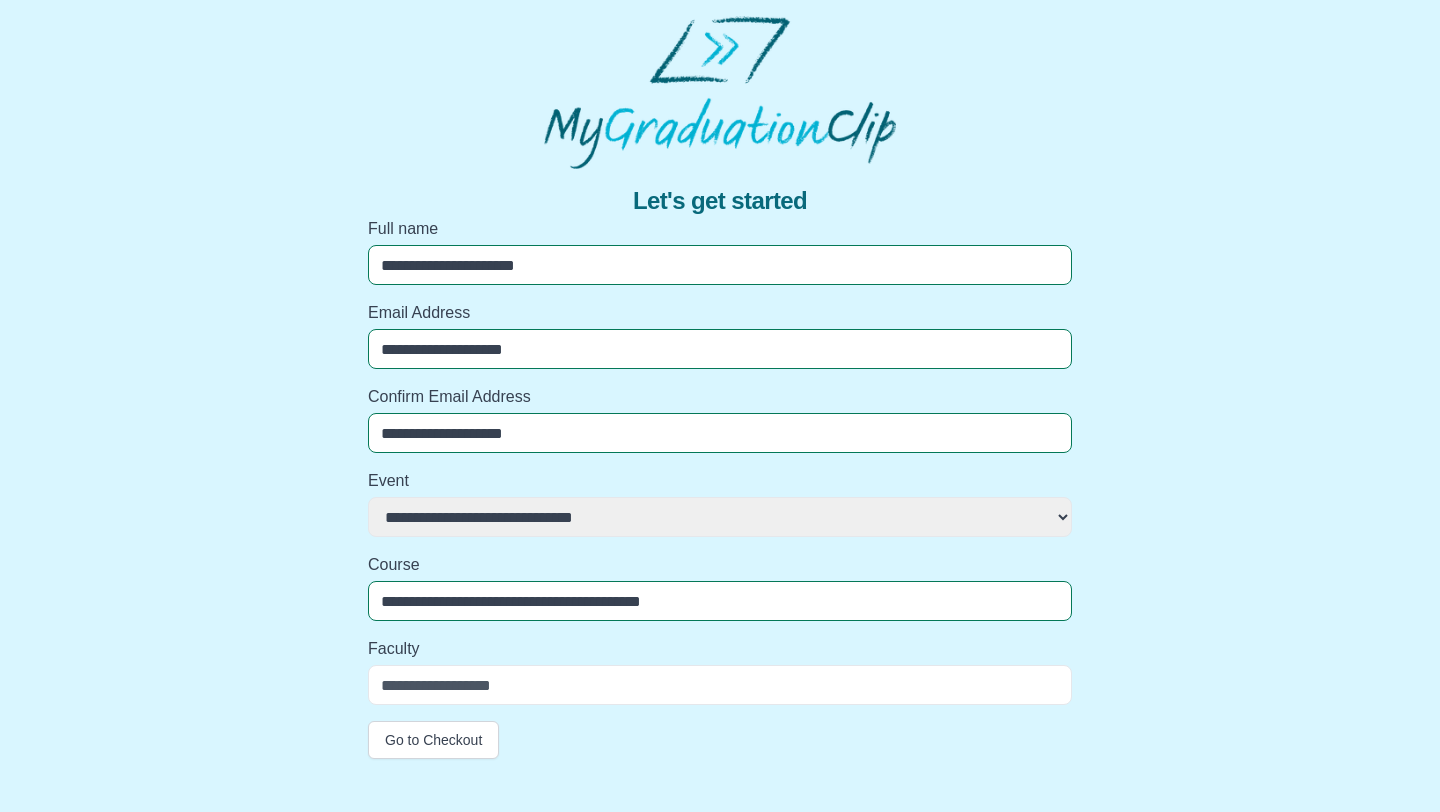 type on "*********" 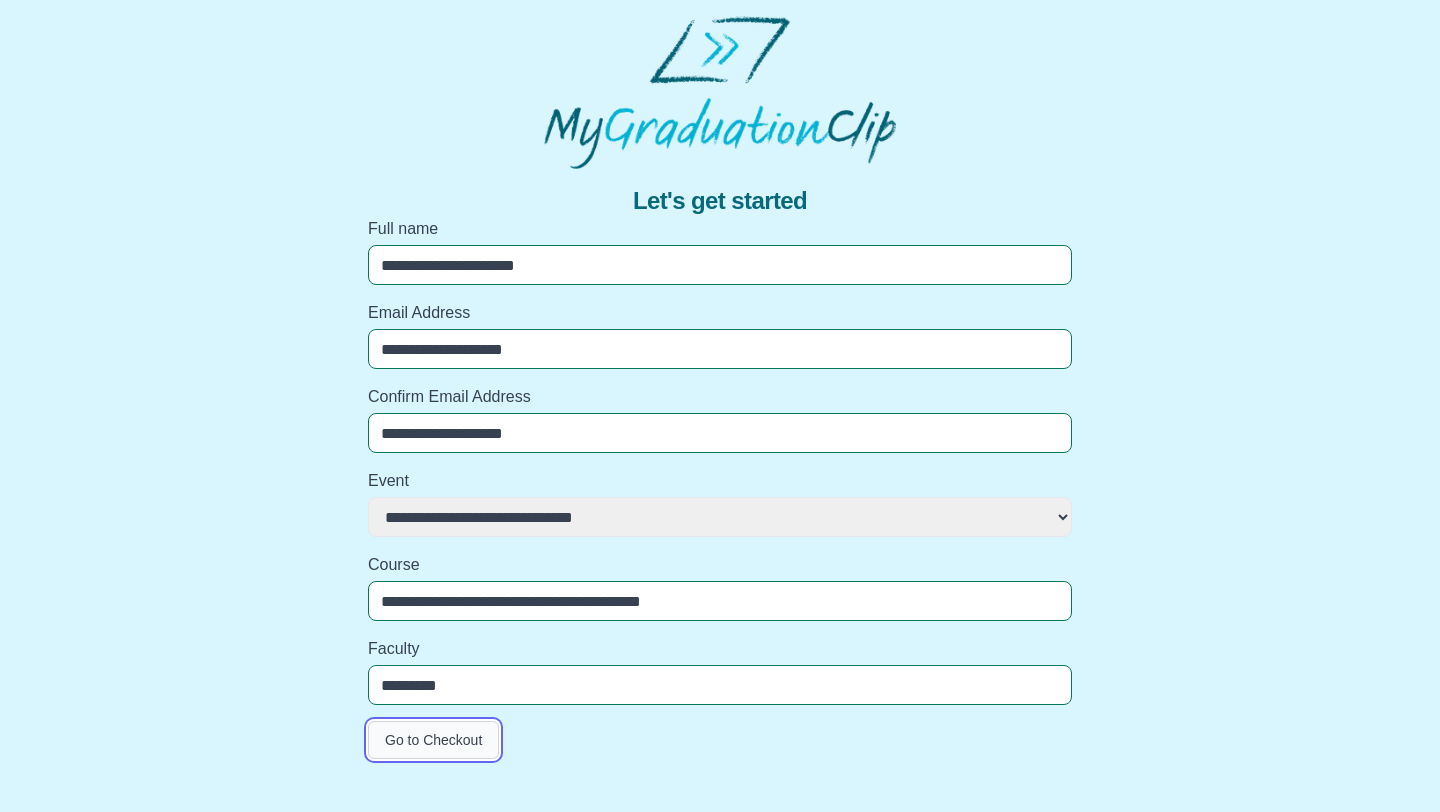 click on "Go to Checkout" at bounding box center (433, 740) 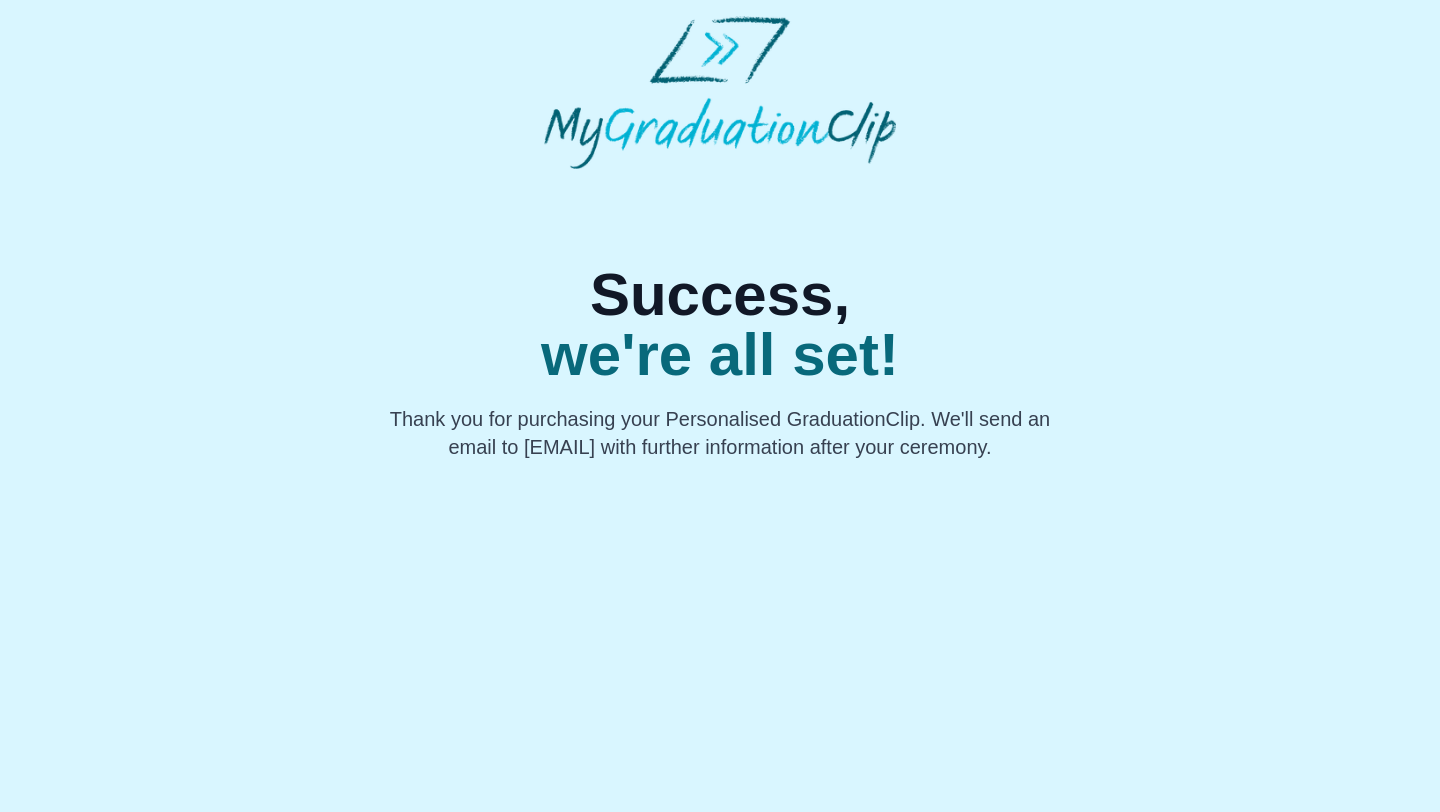 scroll, scrollTop: 0, scrollLeft: 0, axis: both 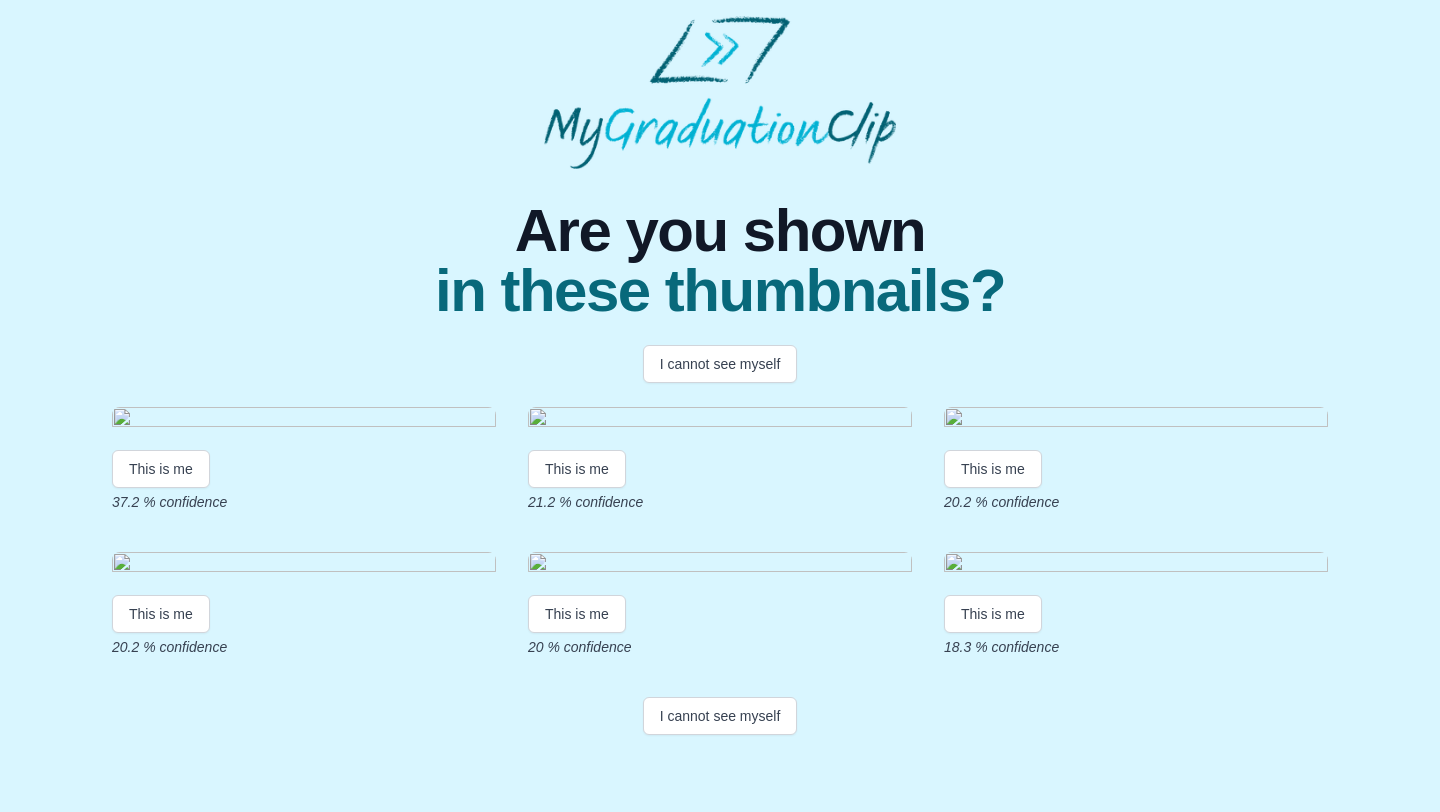click at bounding box center [304, 420] 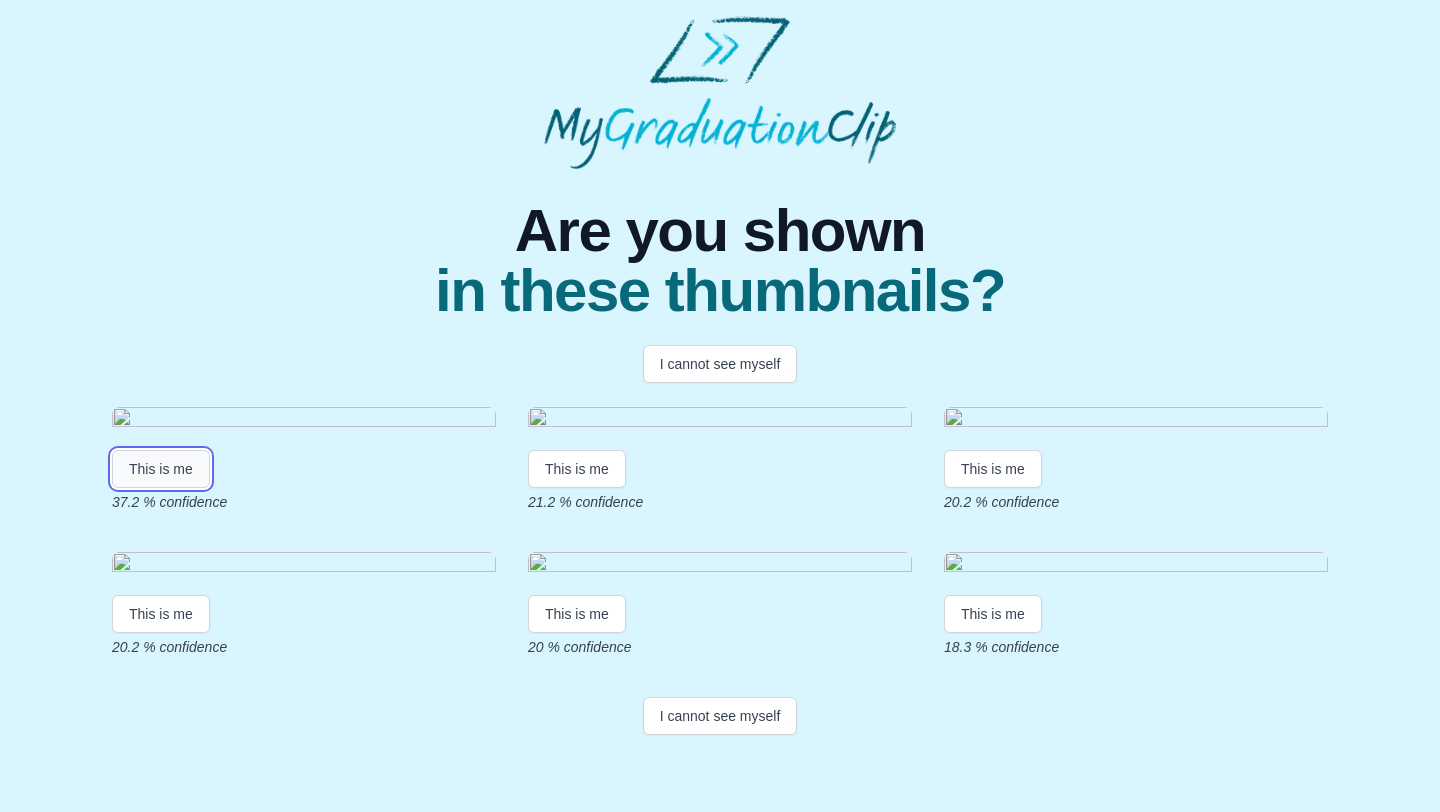 click on "This is me" at bounding box center [161, 469] 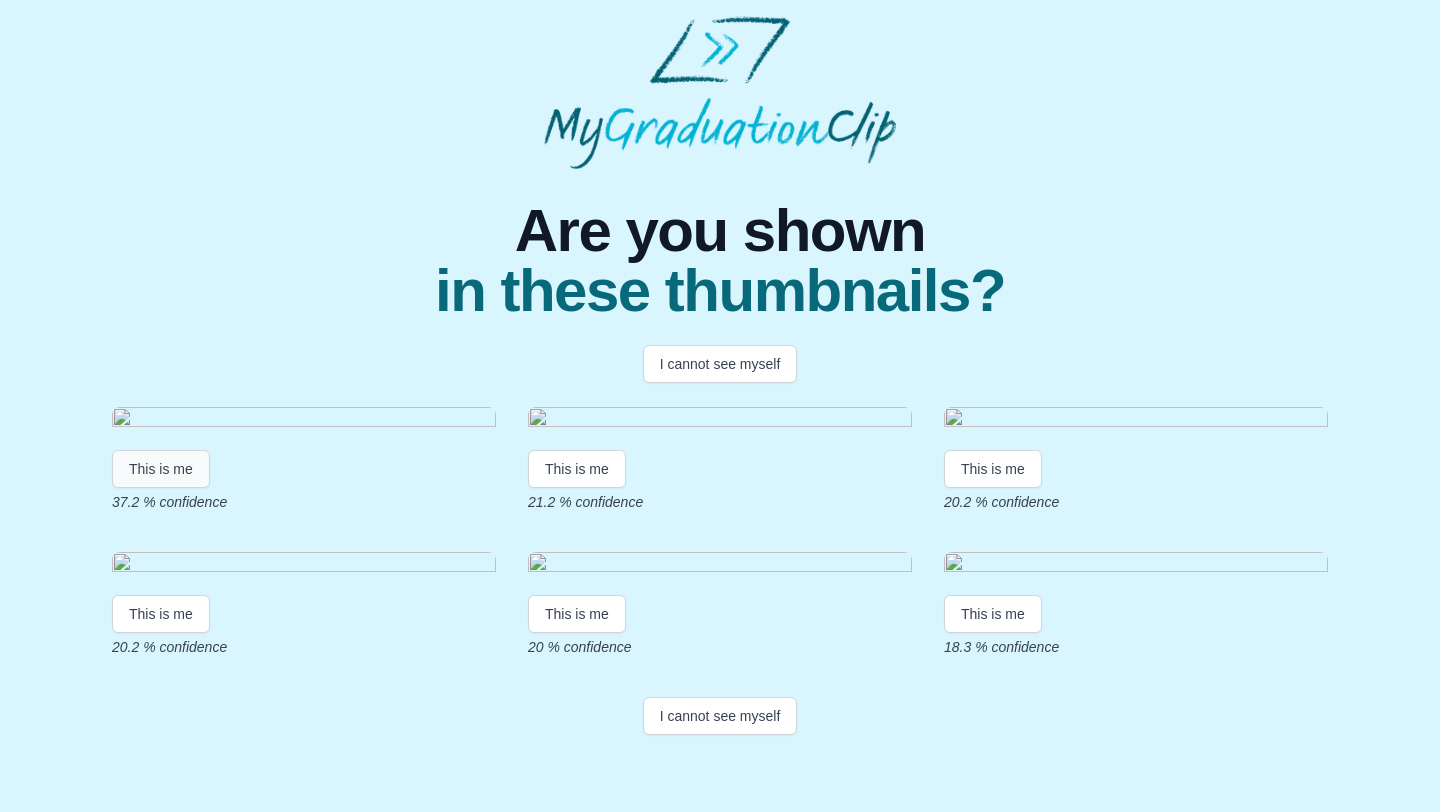 scroll, scrollTop: 0, scrollLeft: 0, axis: both 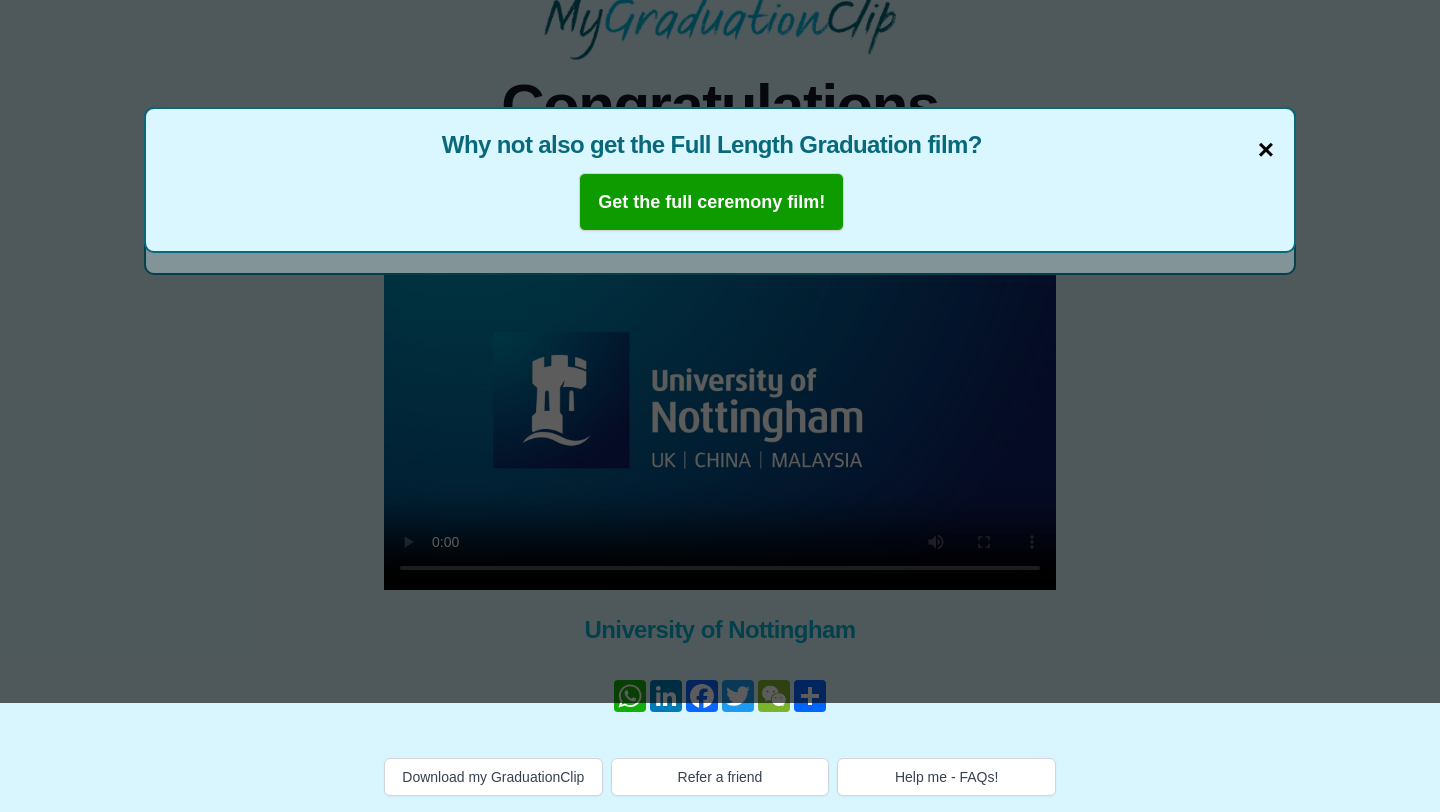 click on "×" at bounding box center (1266, 150) 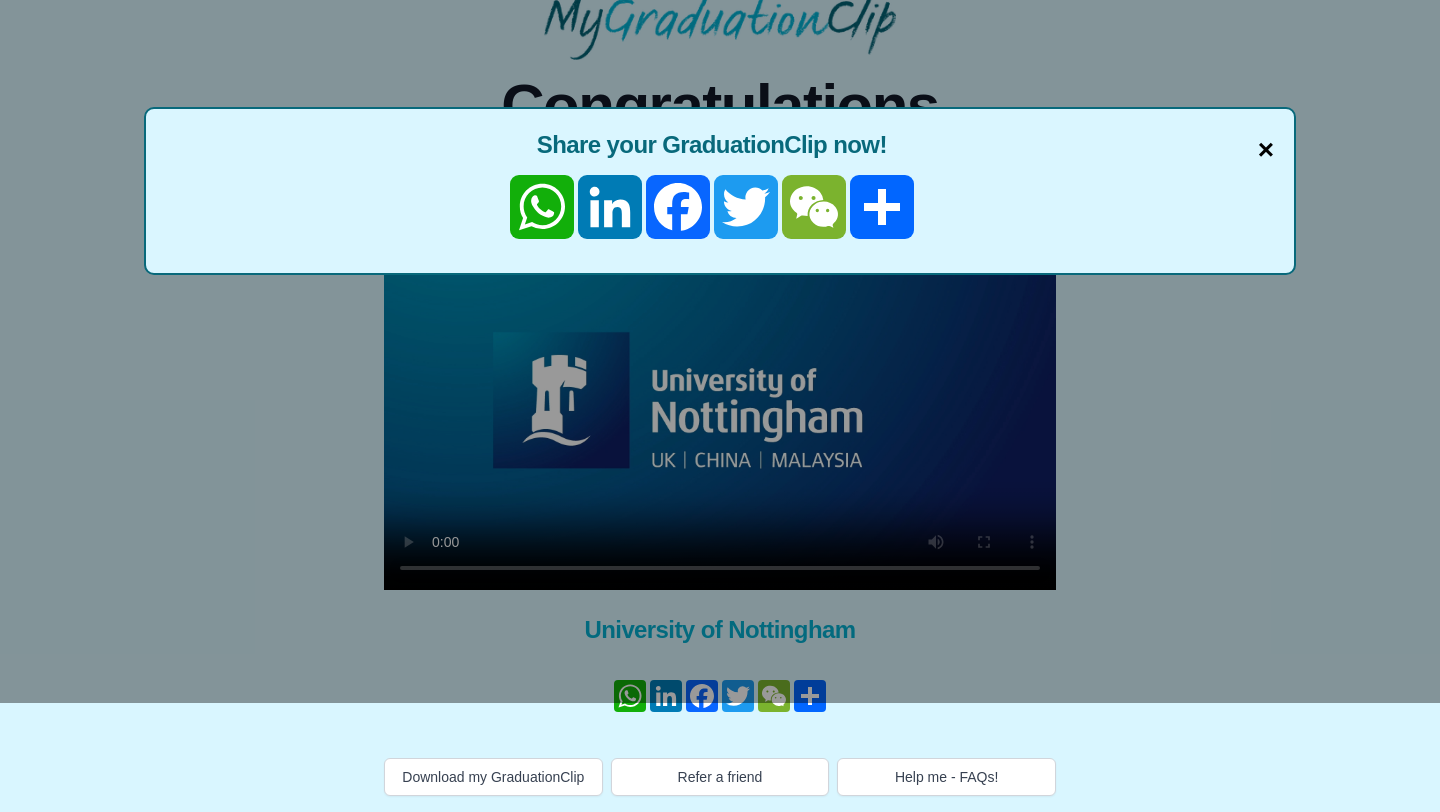 click on "×" at bounding box center [1266, 150] 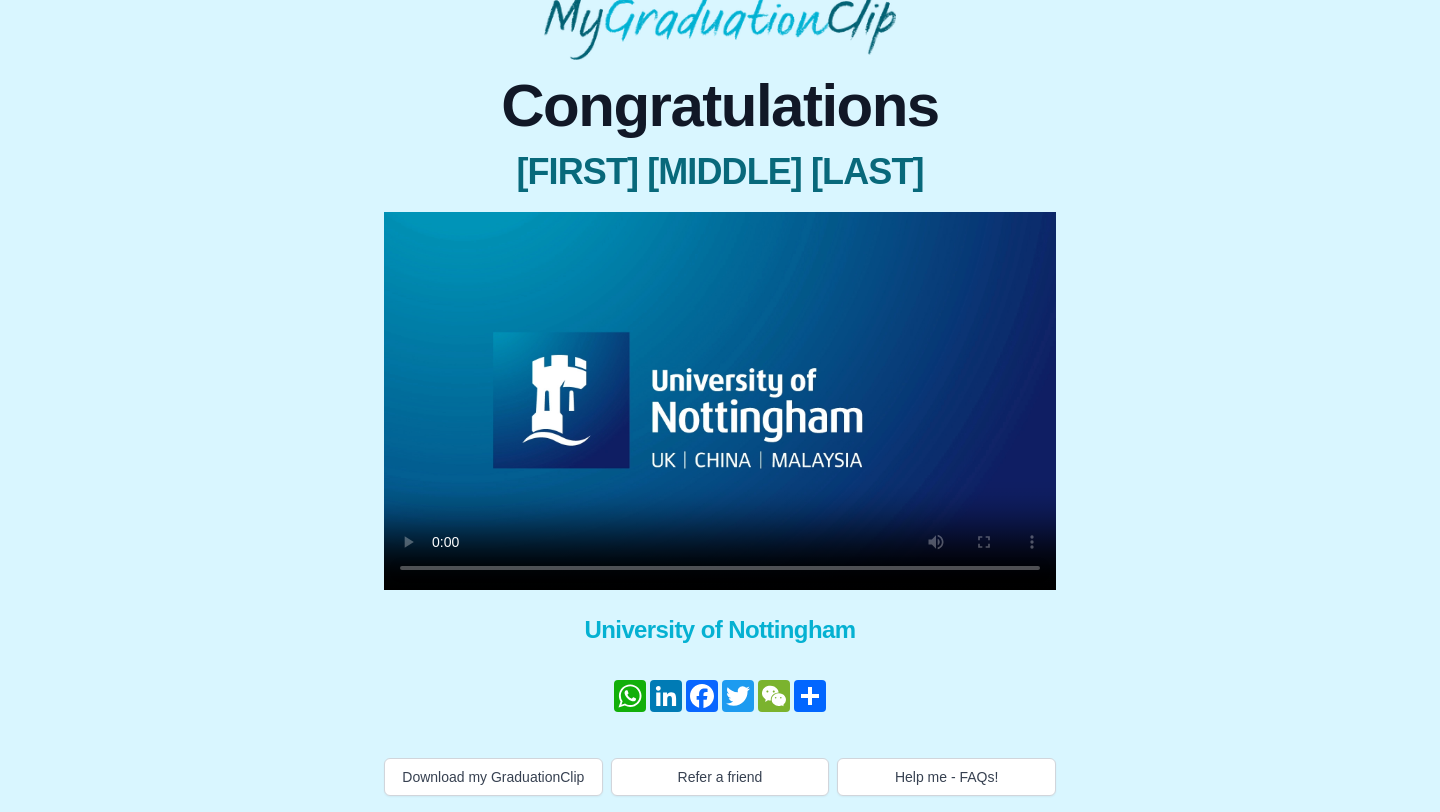 type 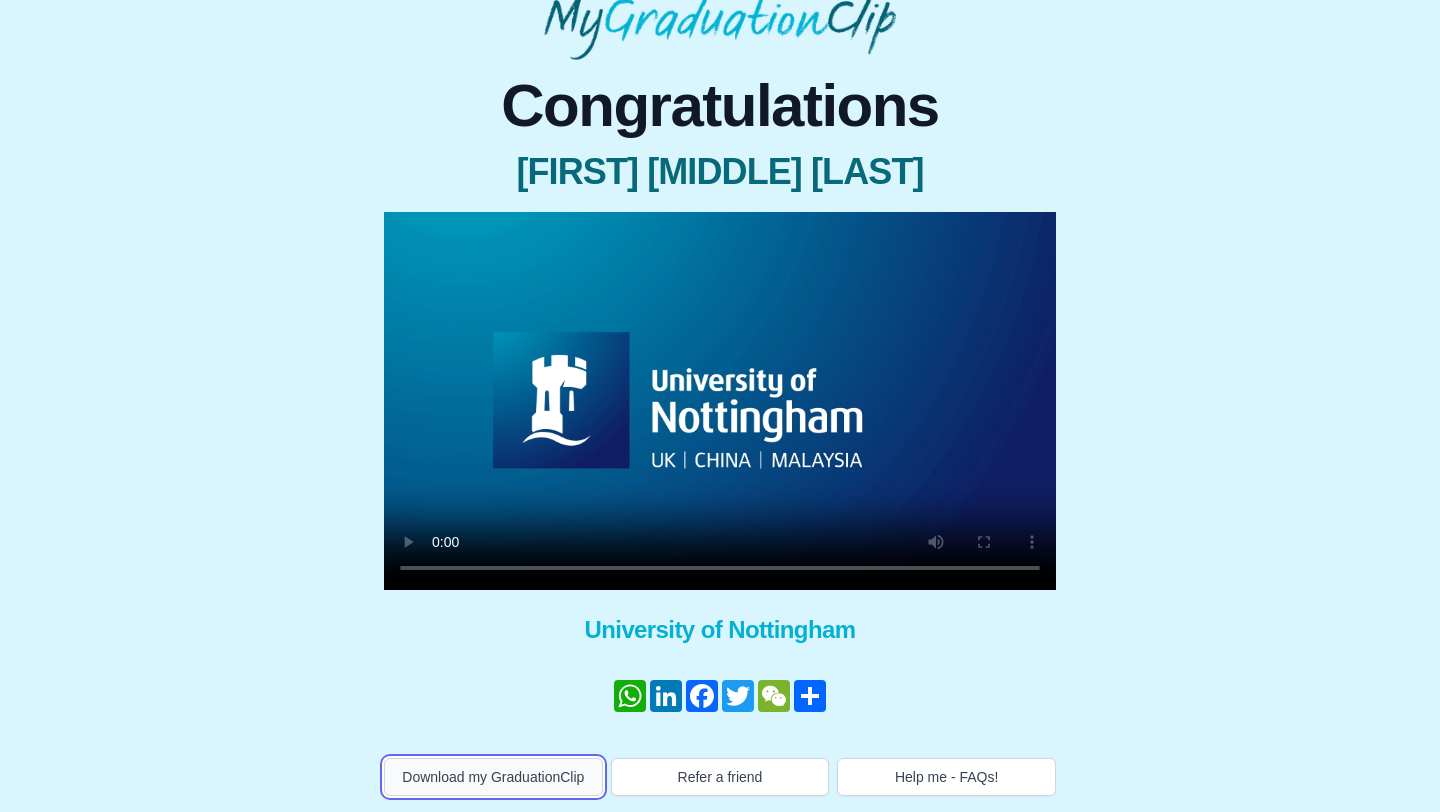 click on "Download my GraduationClip" at bounding box center [493, 777] 